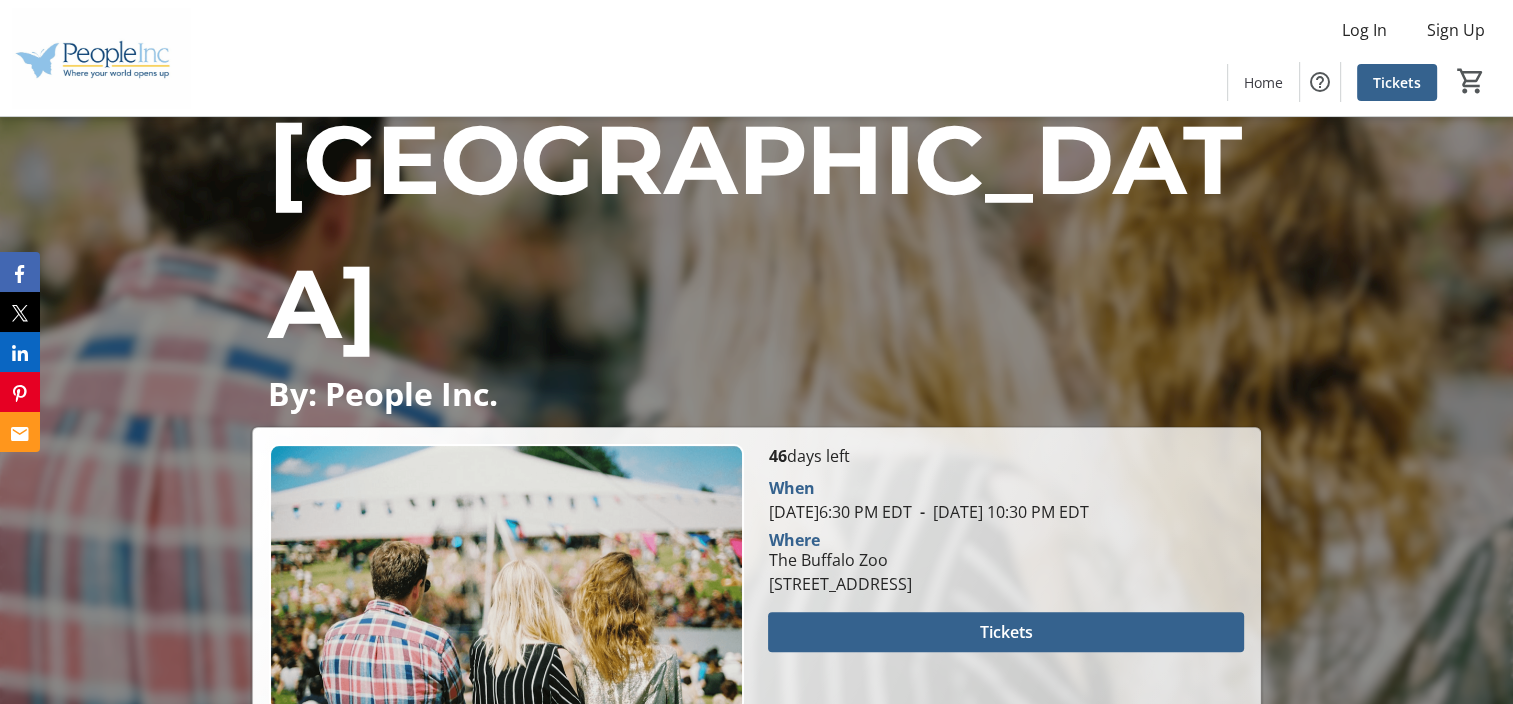 scroll, scrollTop: 387, scrollLeft: 0, axis: vertical 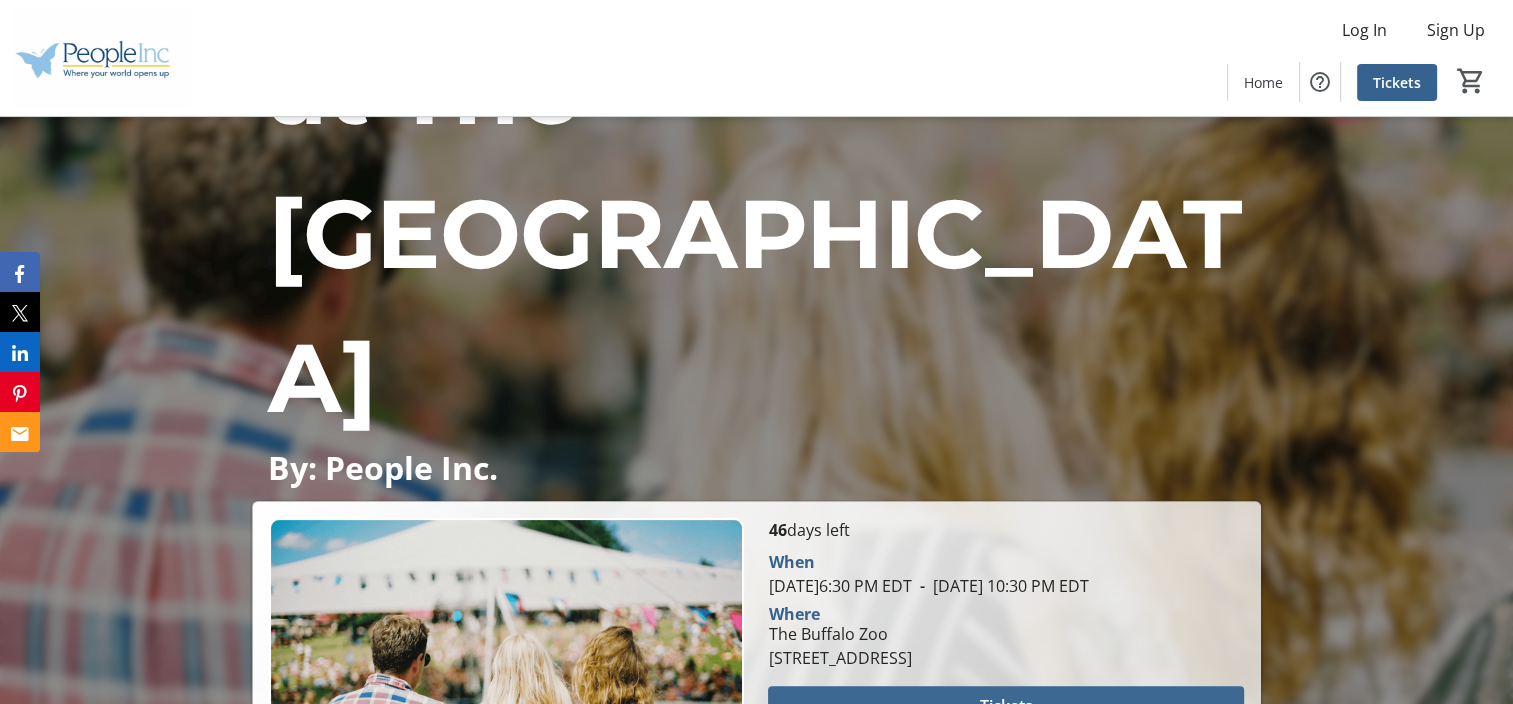 click at bounding box center (1005, 706) 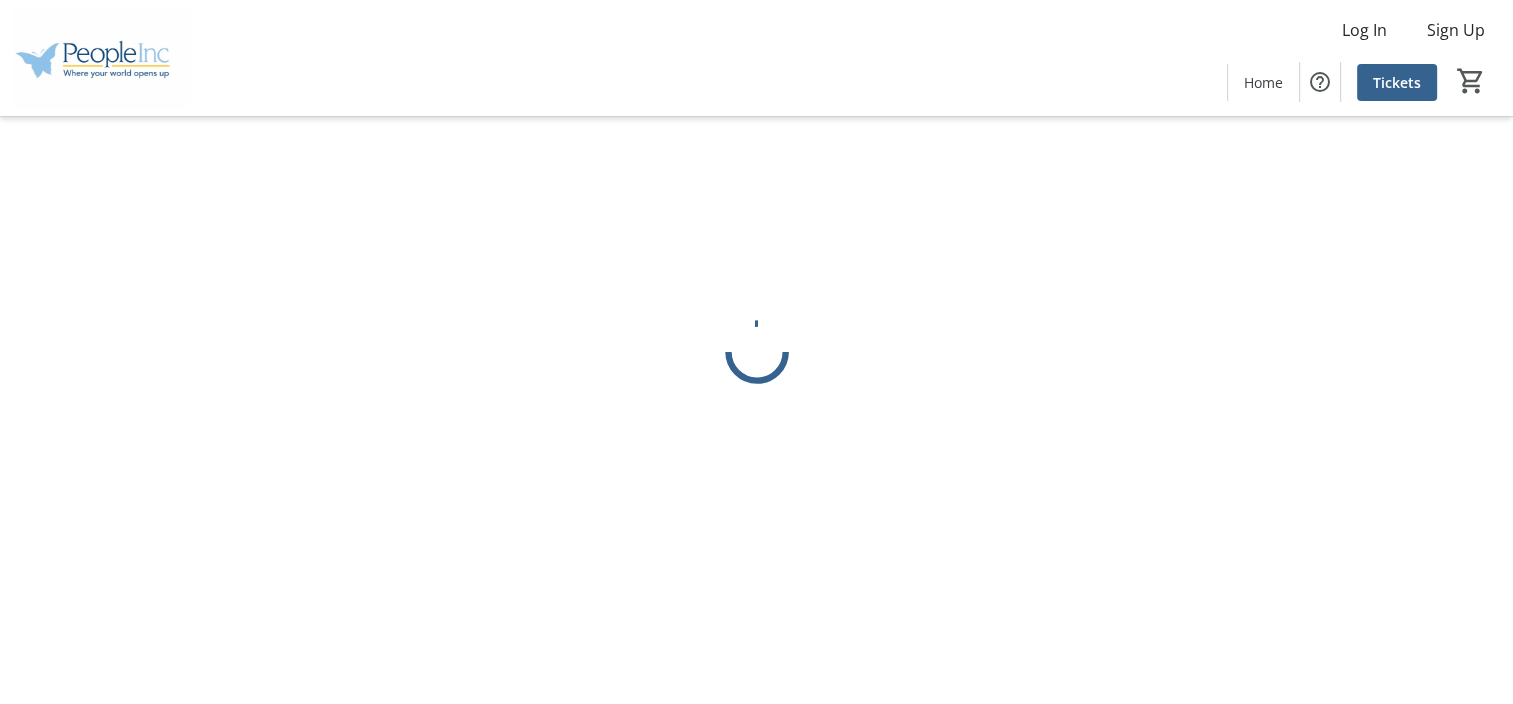 scroll, scrollTop: 0, scrollLeft: 0, axis: both 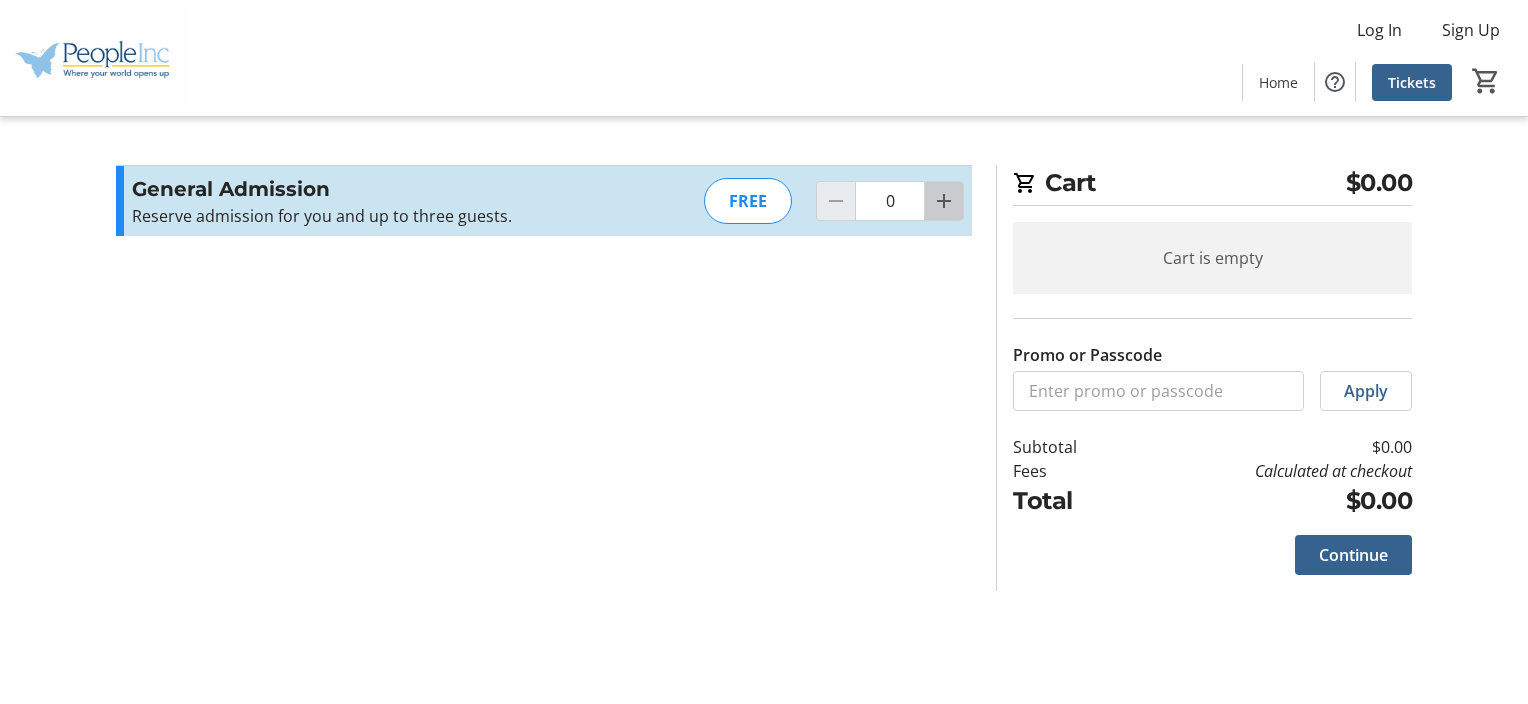 click 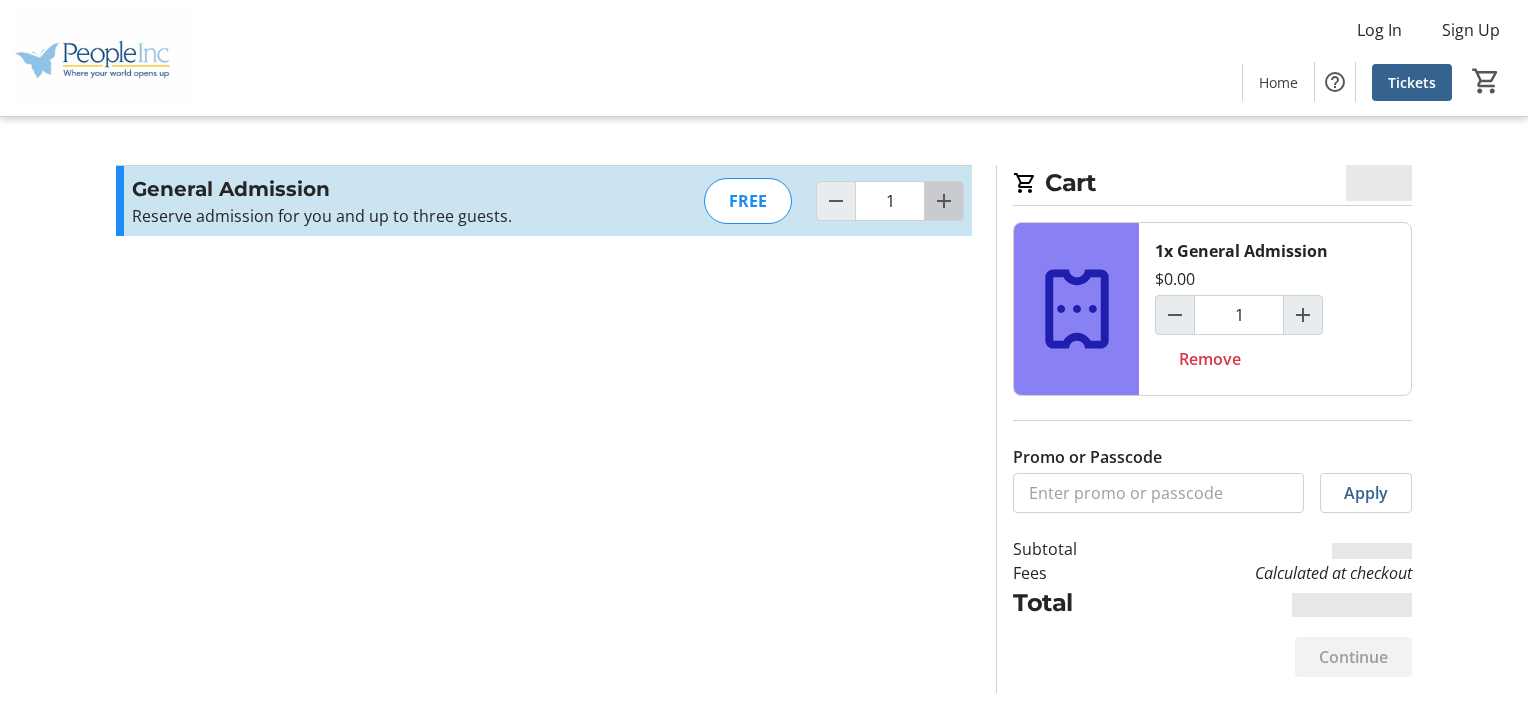 click 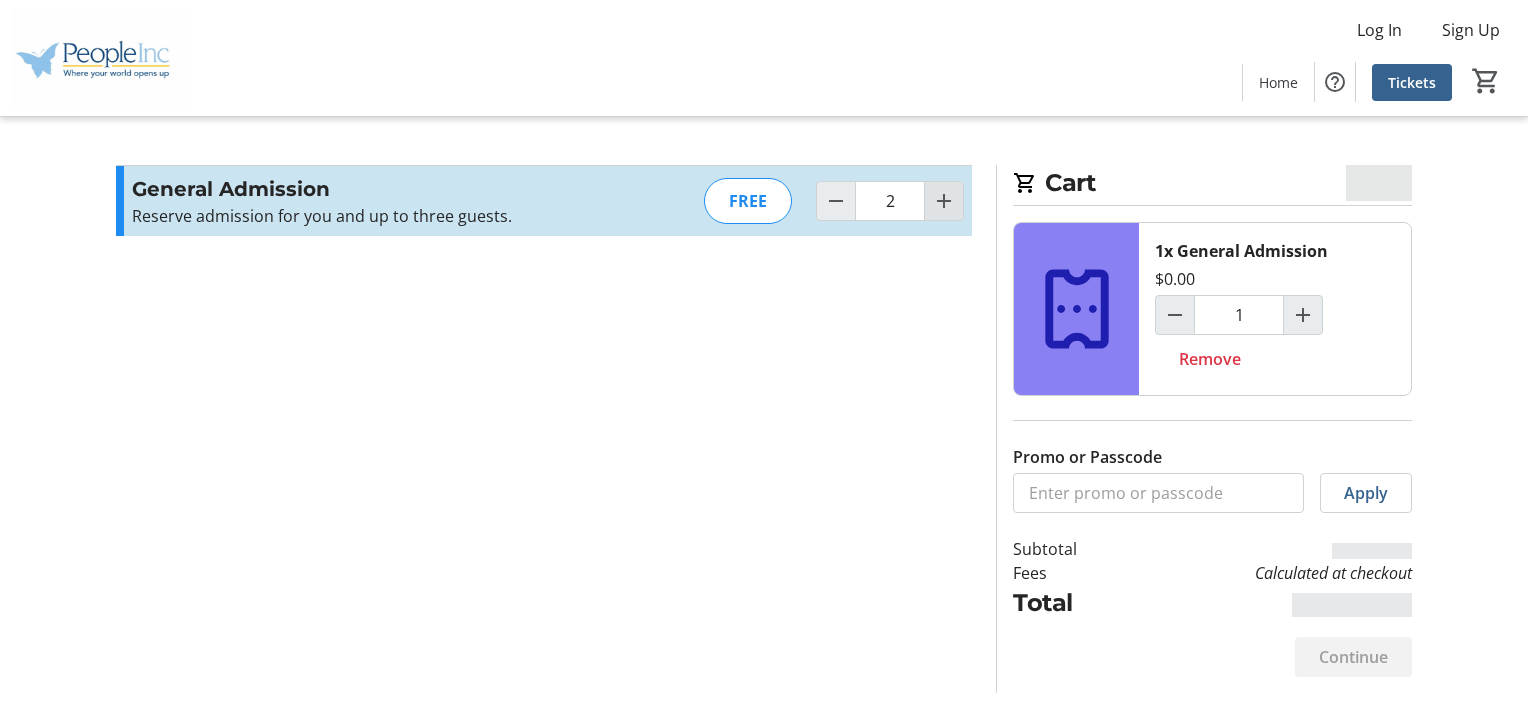 type on "2" 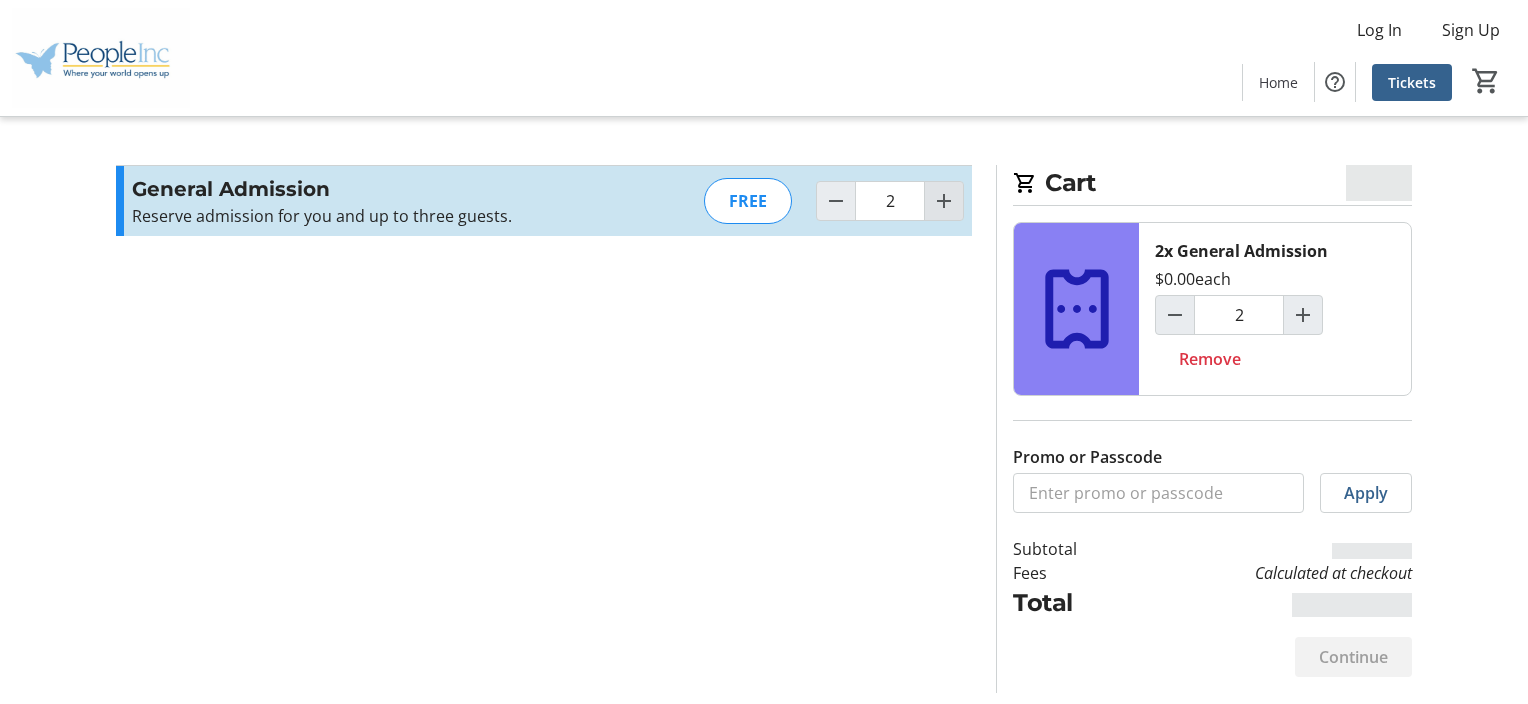 click 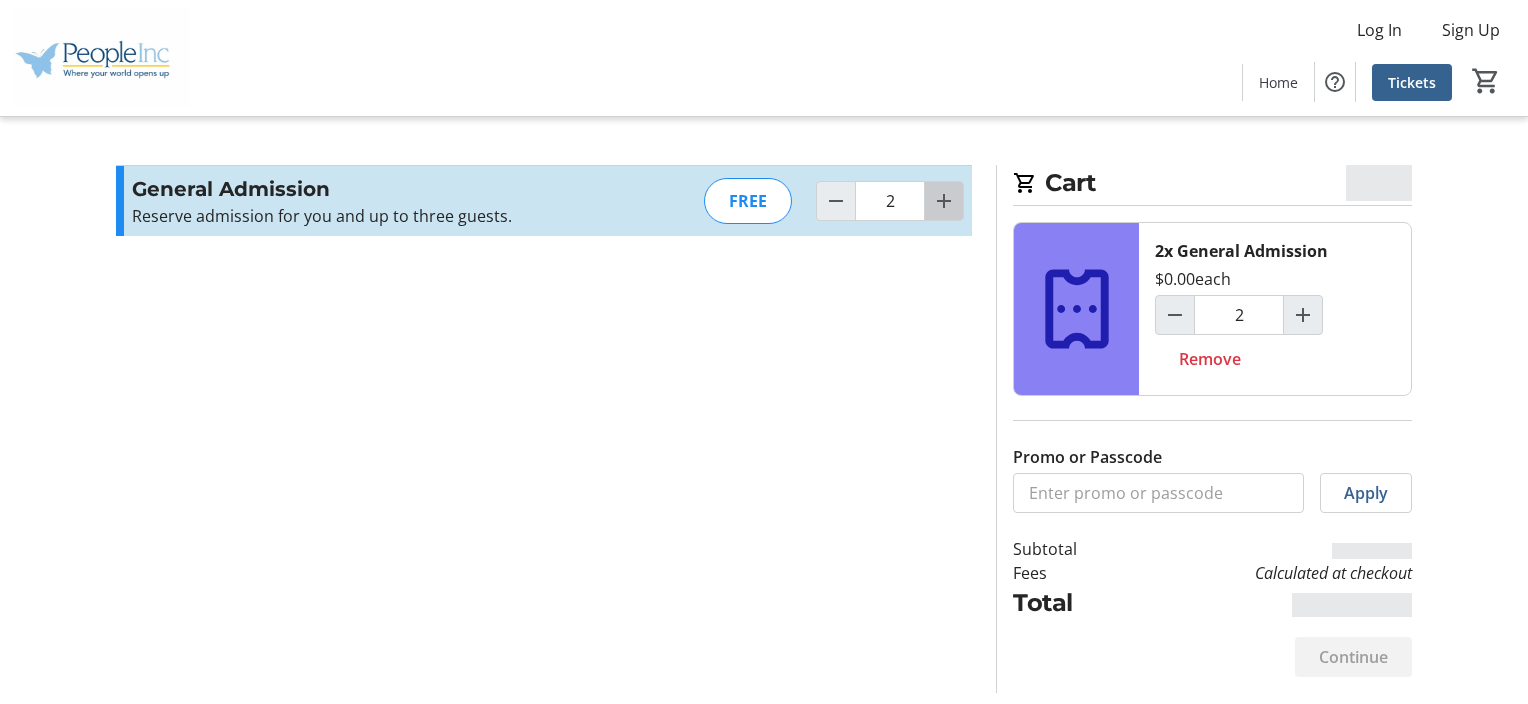 type on "3" 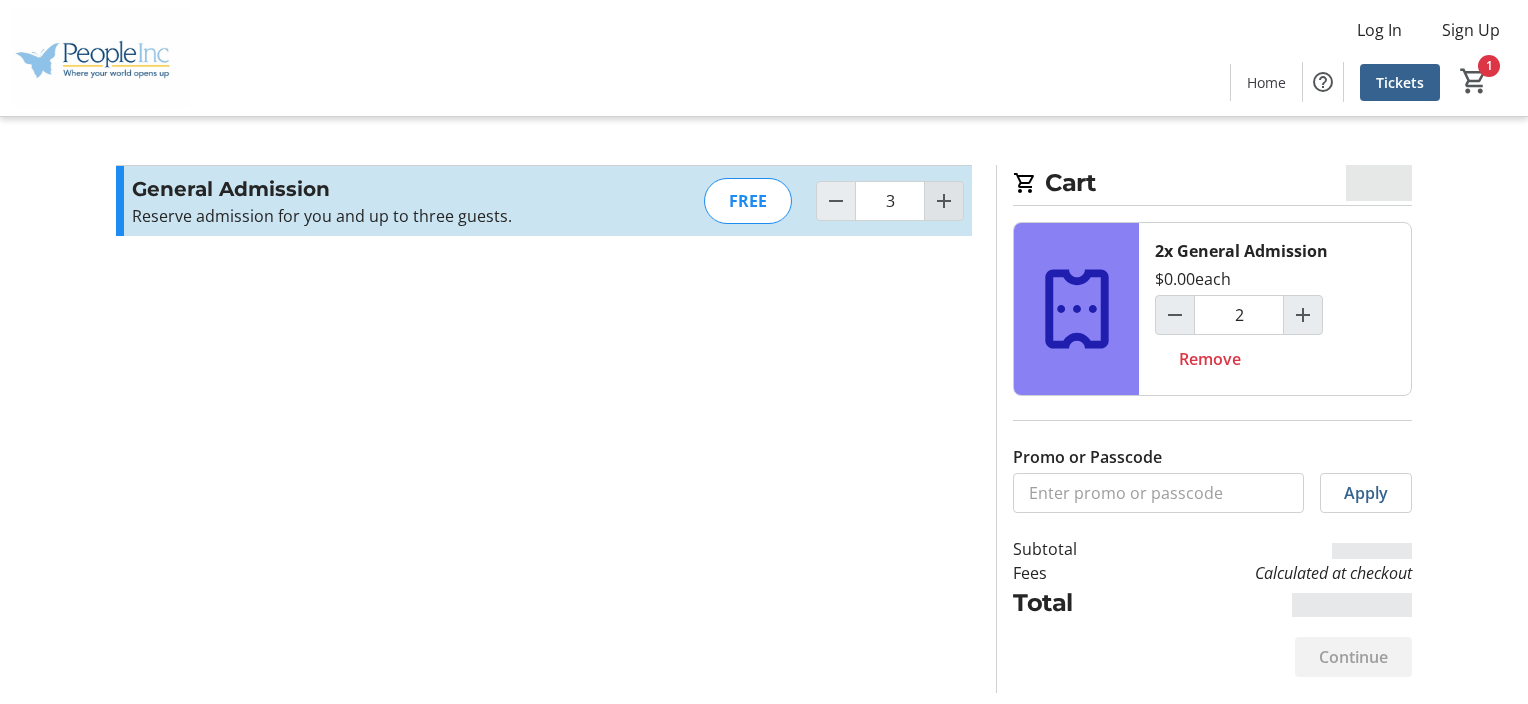 type on "3" 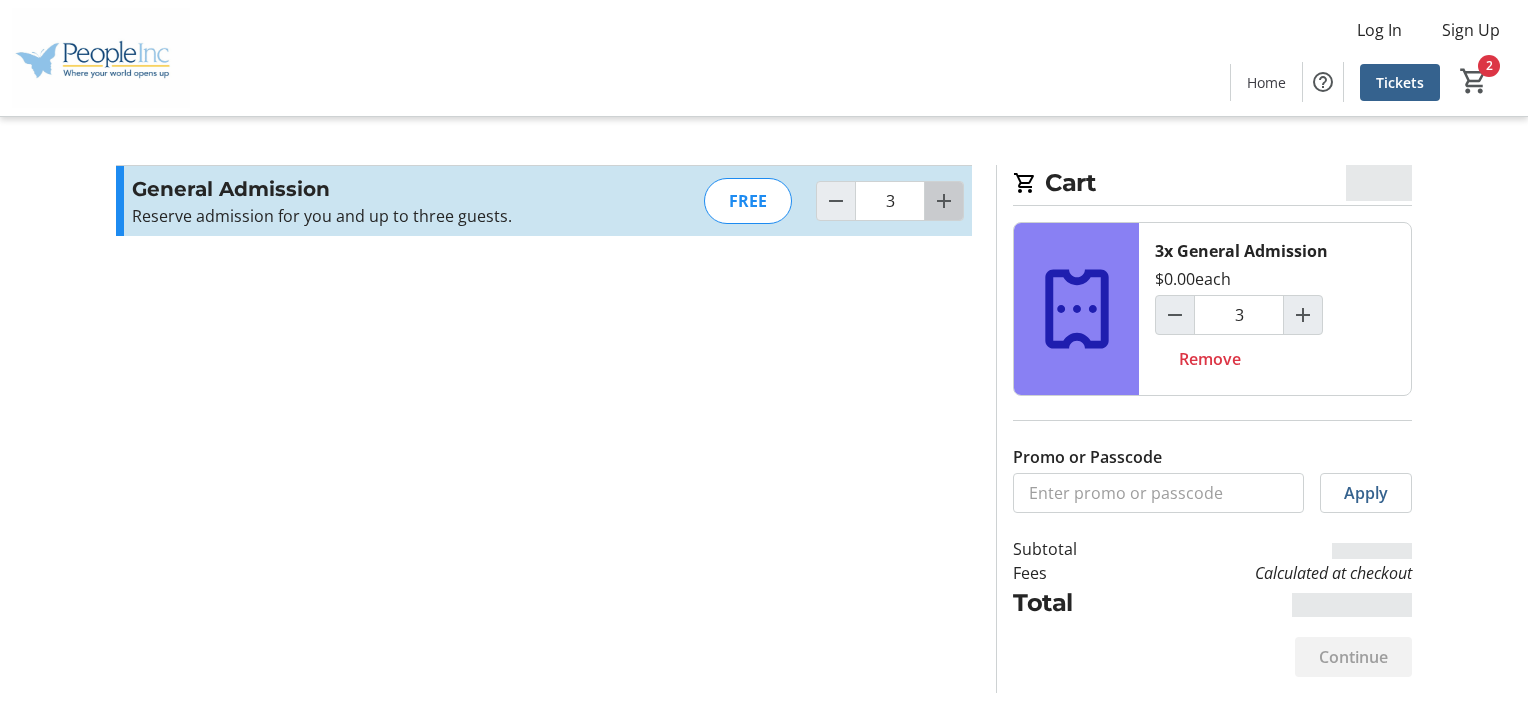 click 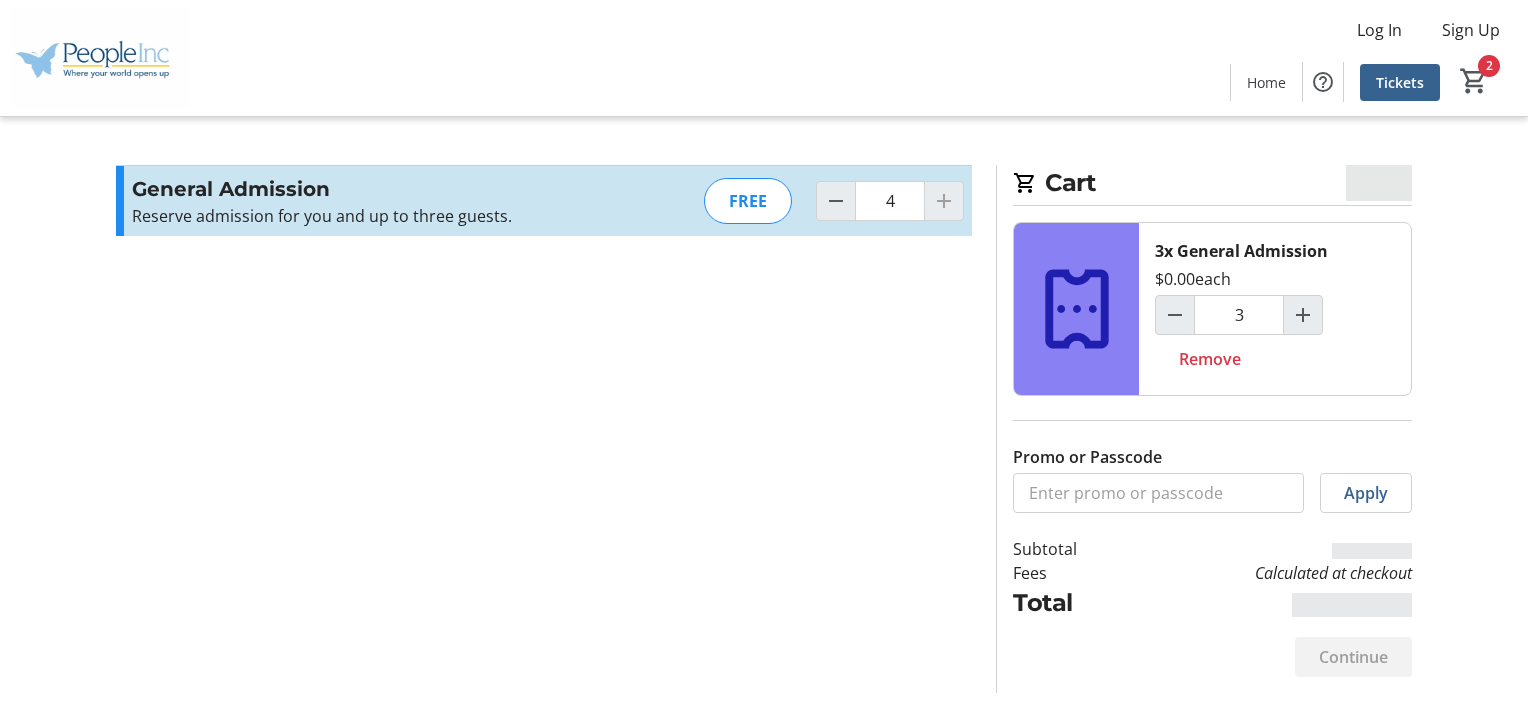 type on "4" 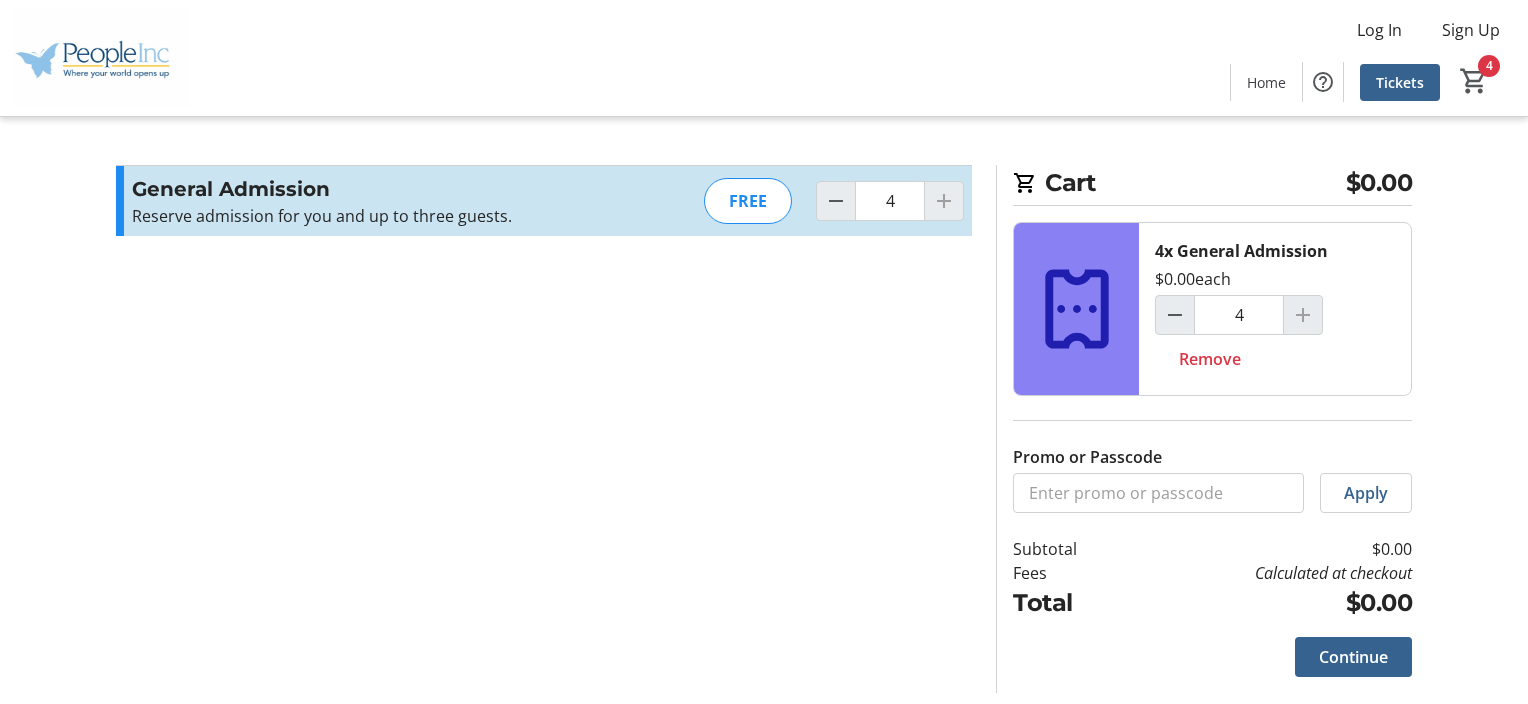 click 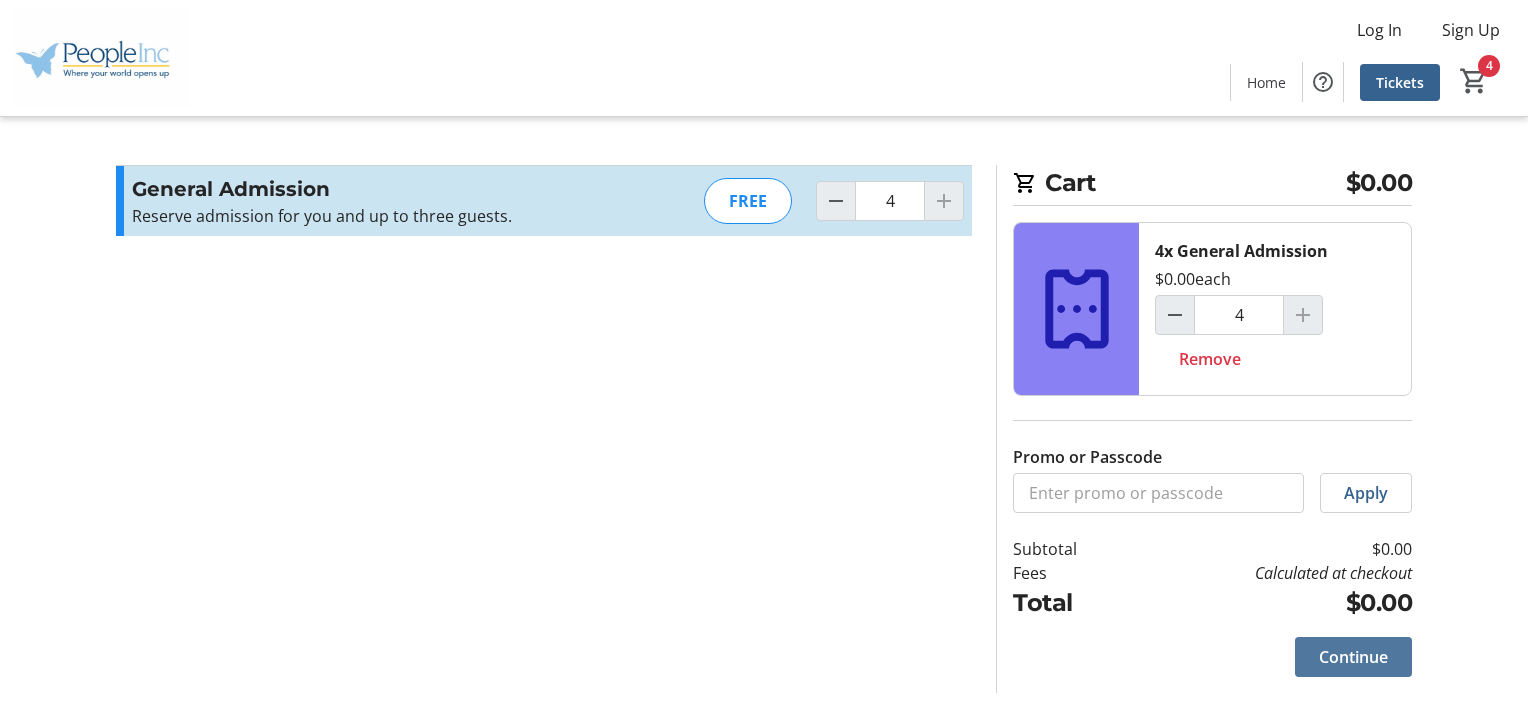 click on "Continue" 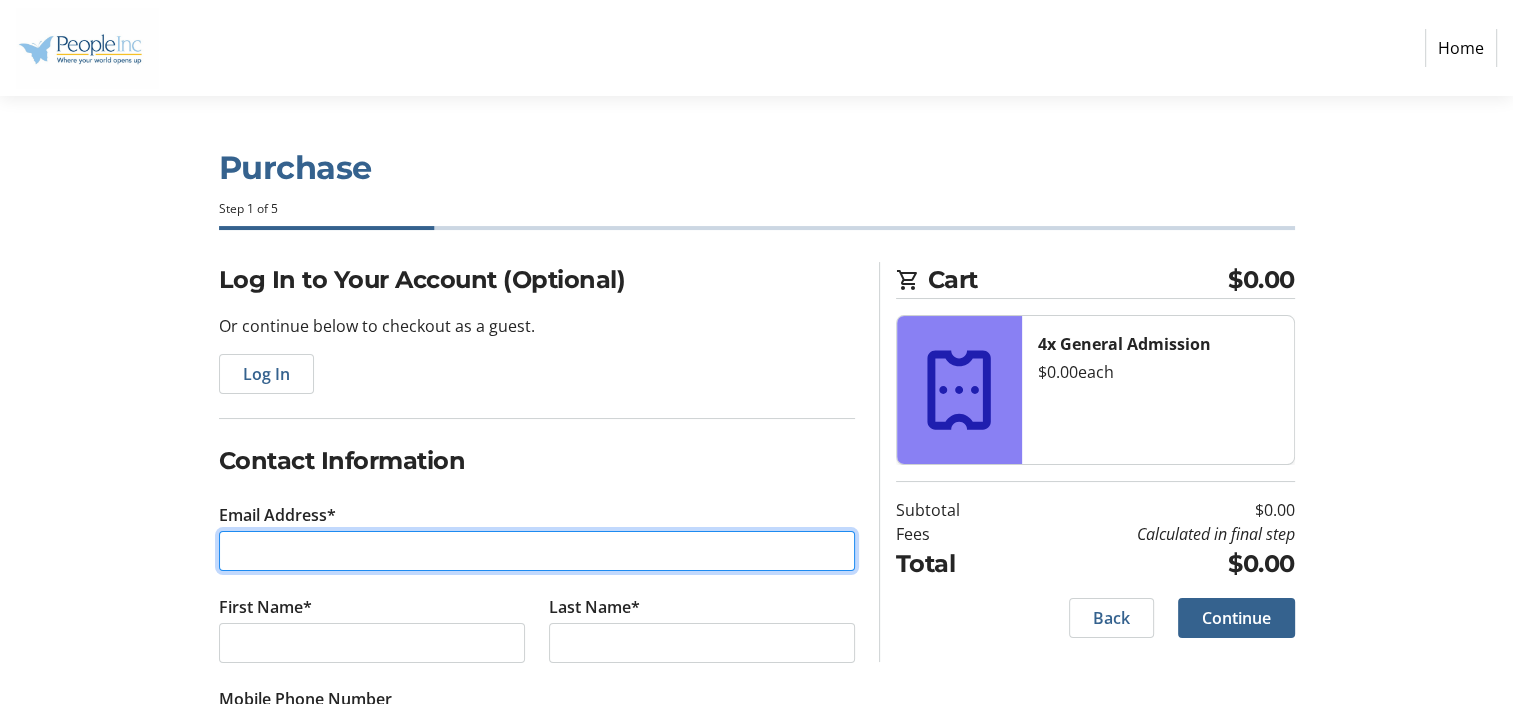 click on "Email Address*" at bounding box center (537, 551) 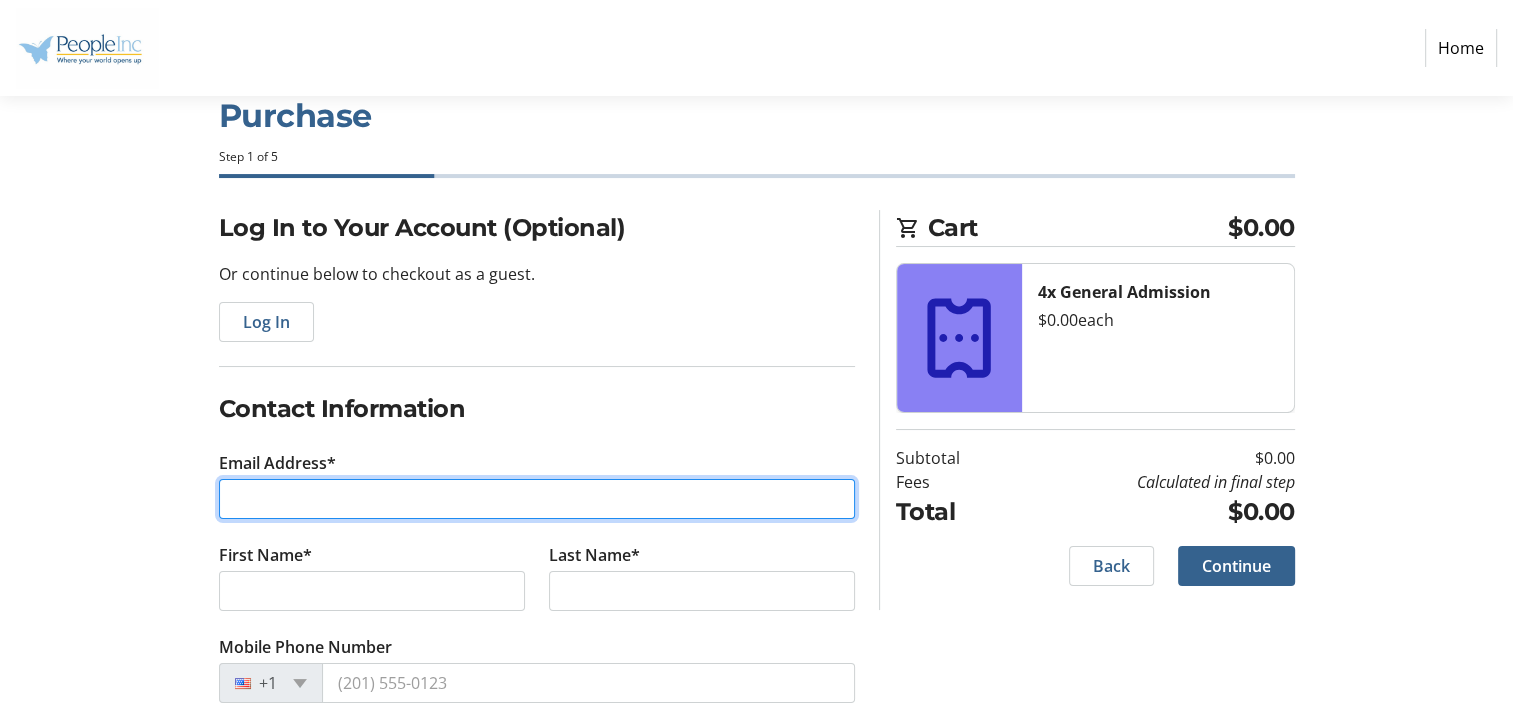 scroll, scrollTop: 97, scrollLeft: 0, axis: vertical 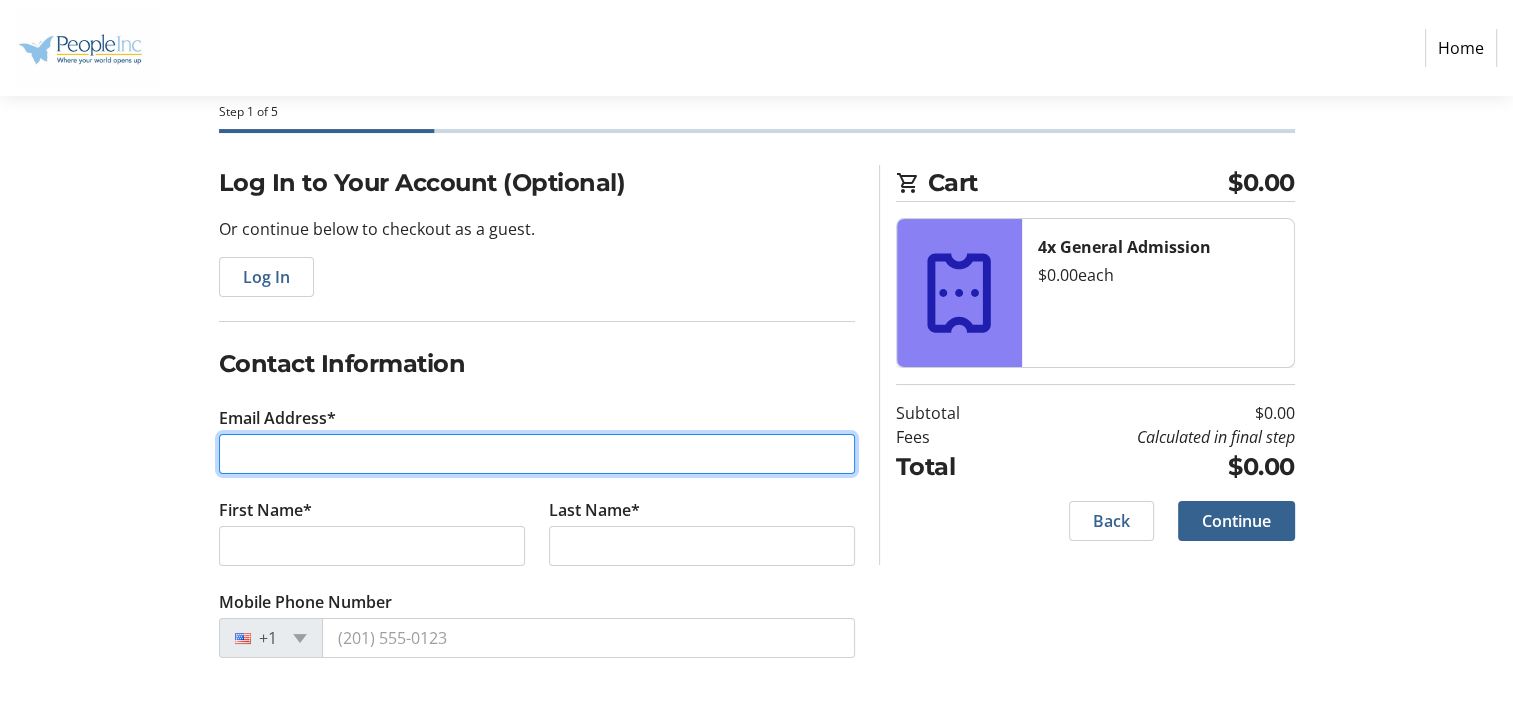 click on "Email Address*" at bounding box center [537, 454] 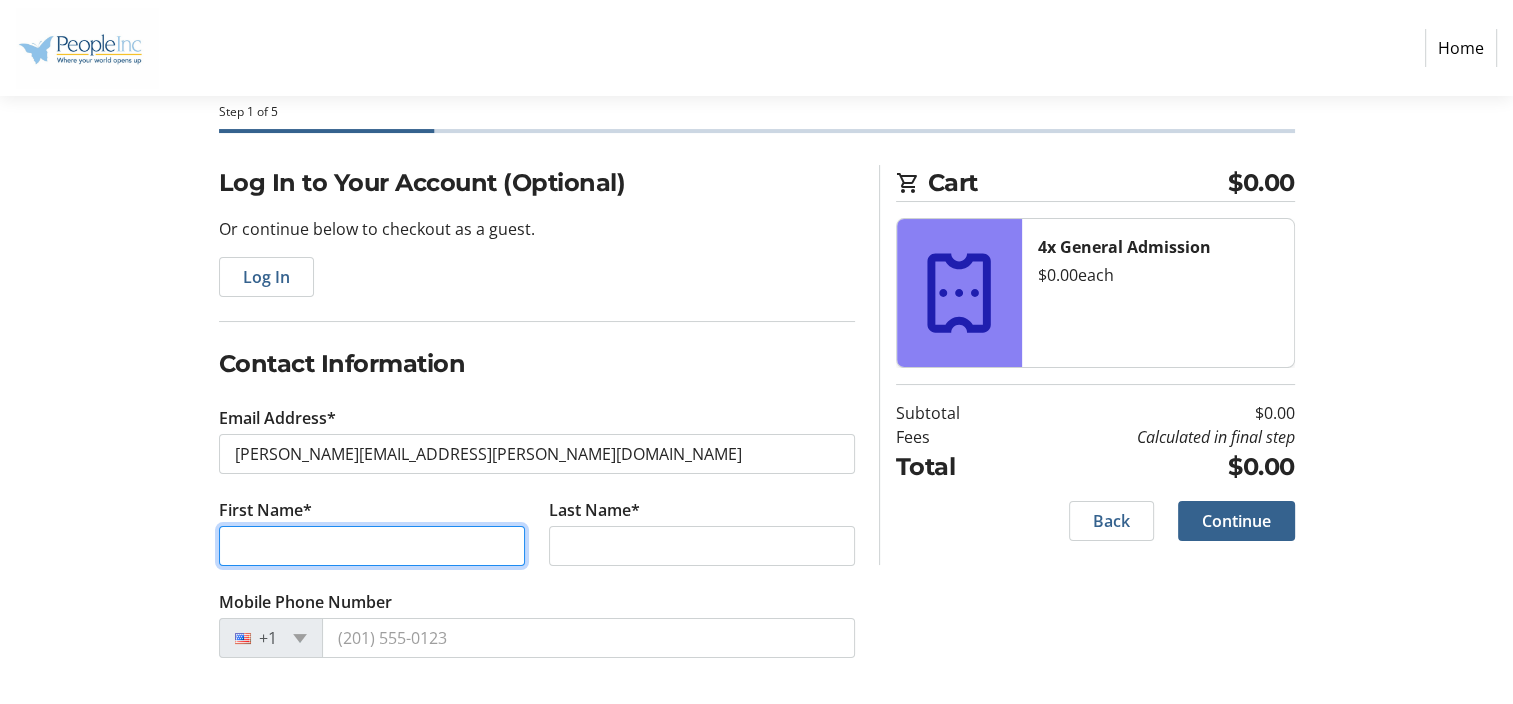 type on "[PERSON_NAME]" 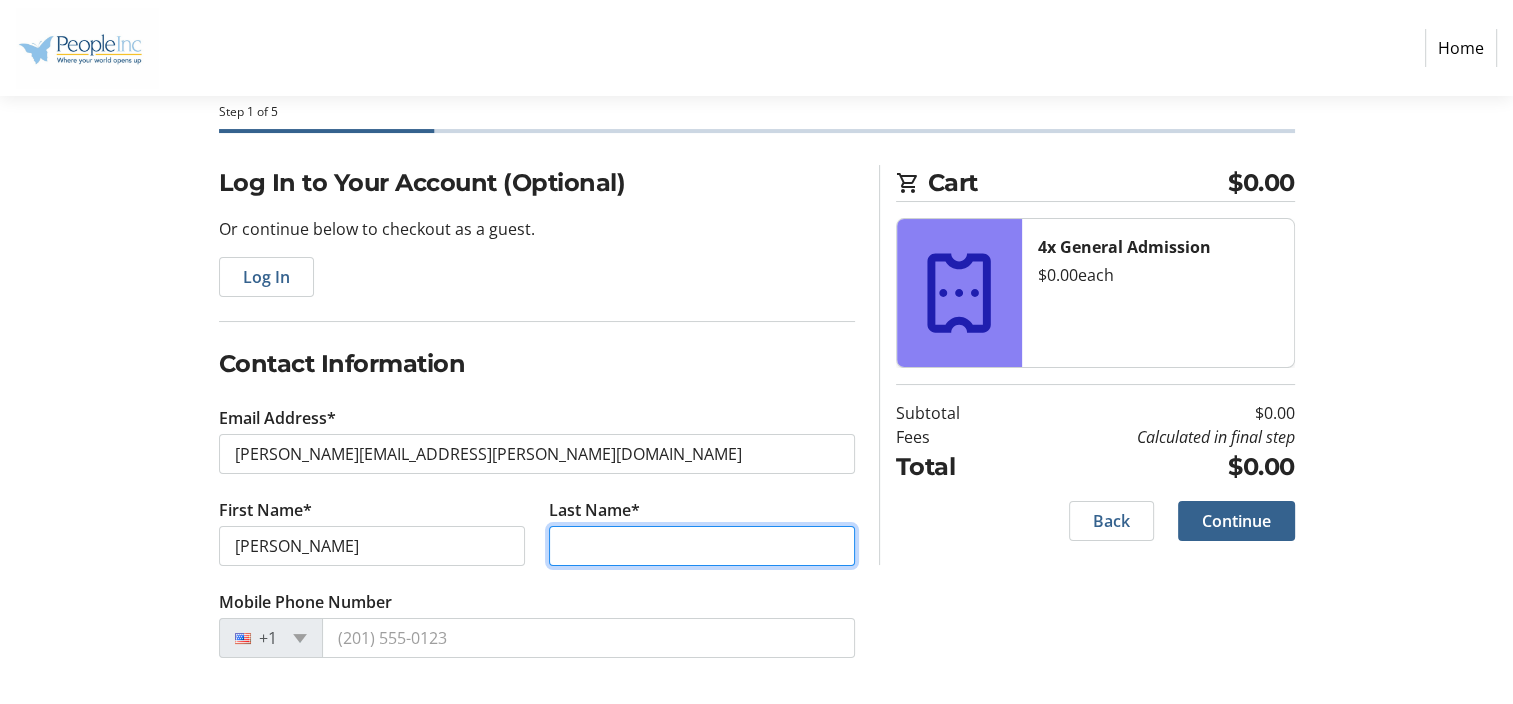 type on "[PERSON_NAME]" 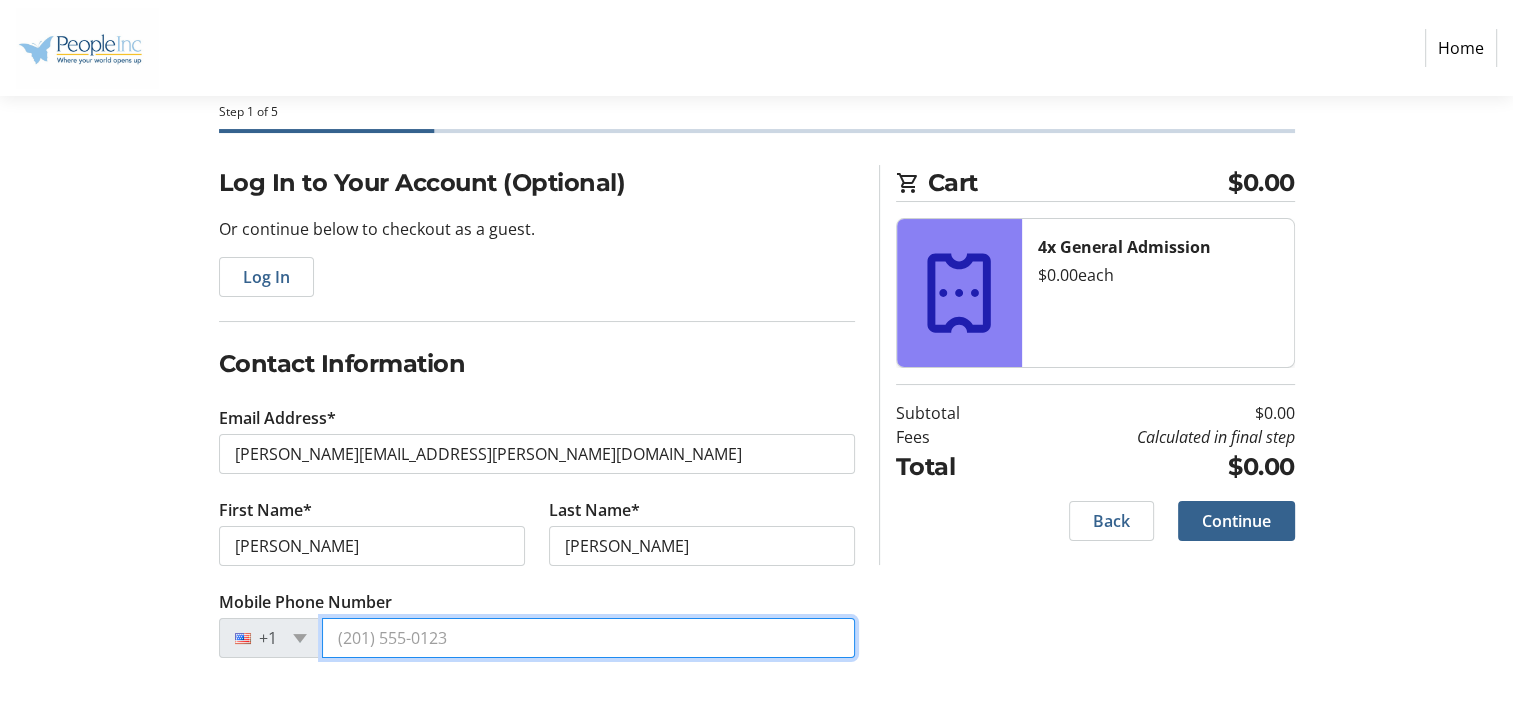 type on "[PHONE_NUMBER]" 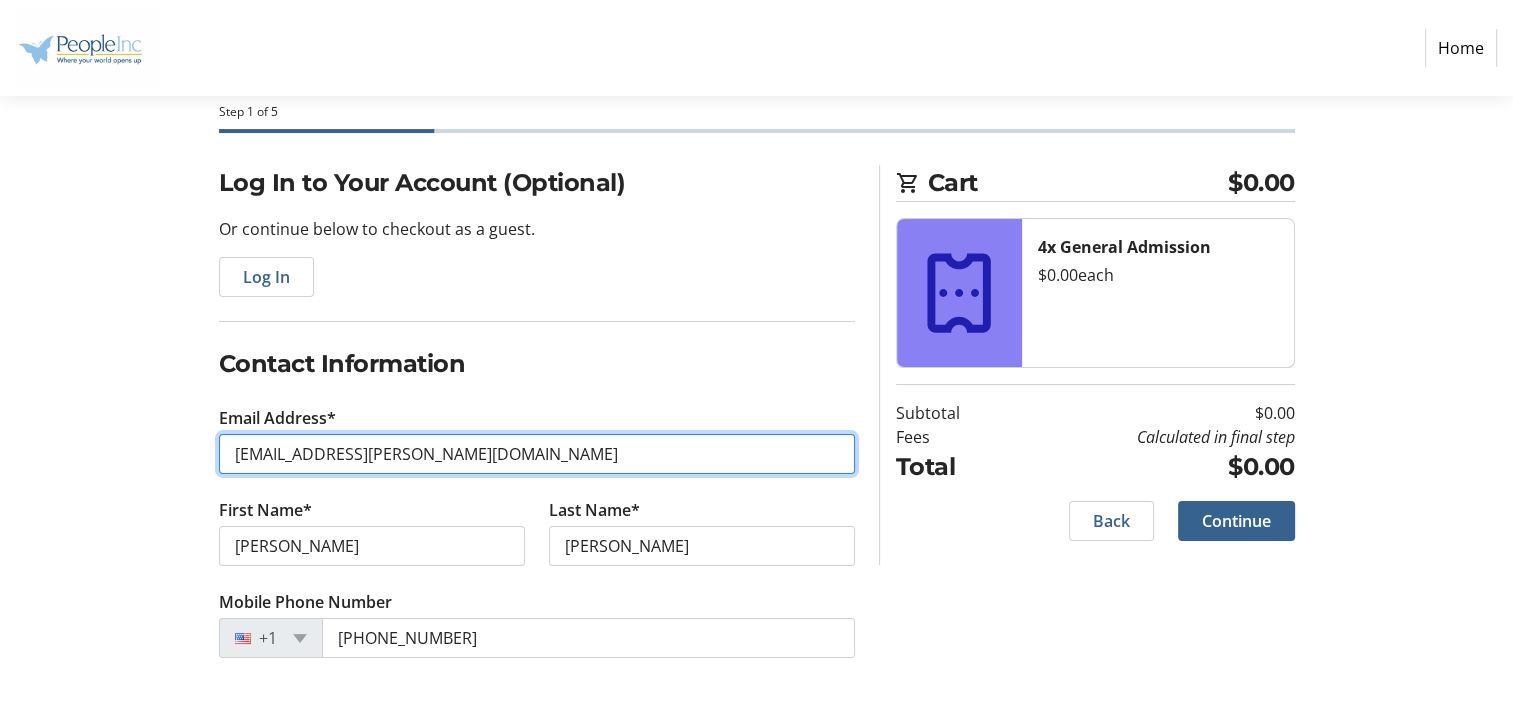 drag, startPoint x: 480, startPoint y: 455, endPoint x: 217, endPoint y: 424, distance: 264.8207 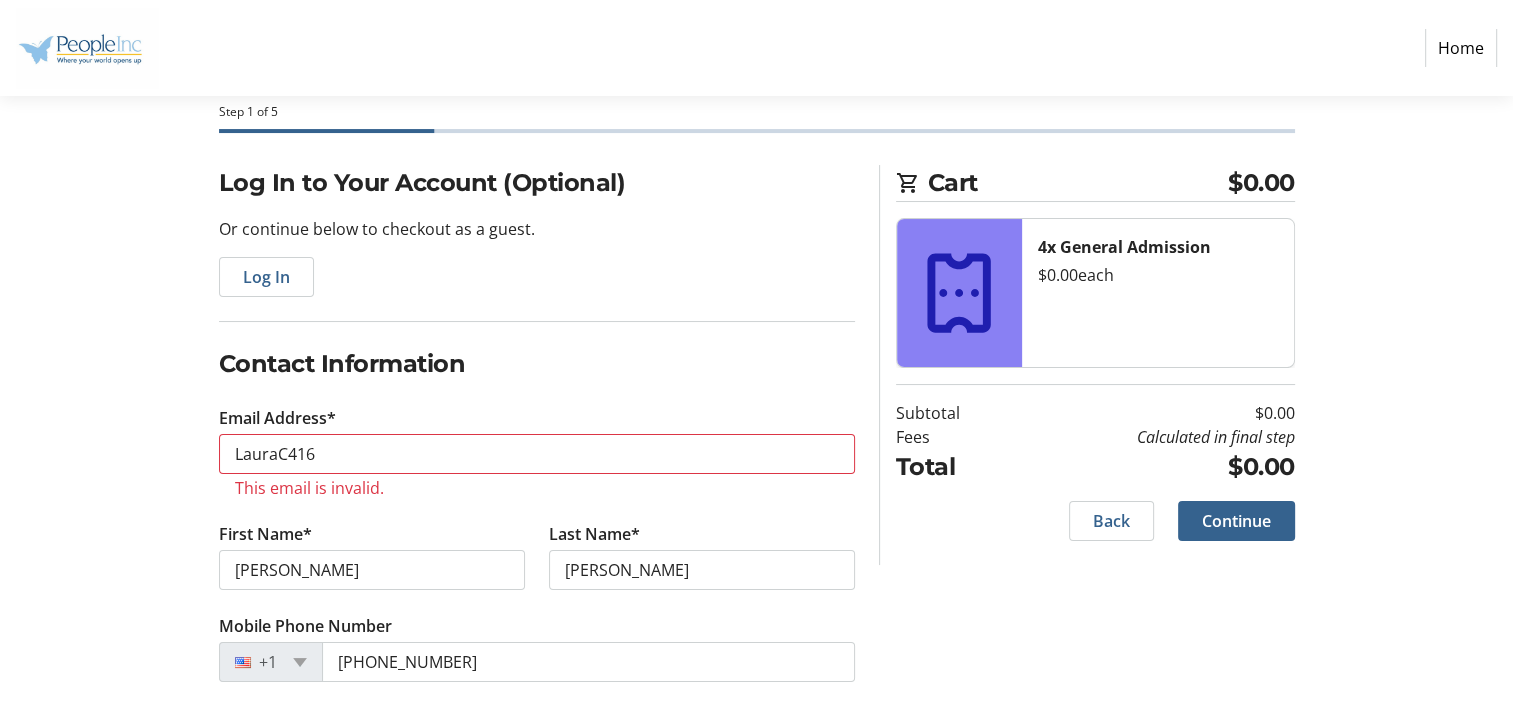 click on "Purchase Step 1 of 5 Cart $0.00 4x General Admission  $0.00   each  Subtotal  $0.00  Fees  Calculated in final step  Total  $0.00   Close  Log In to Your Account (Optional) Or continue below to checkout as a guest.  Log In  Contact Information Email Address* LauraC416 This email is invalid. First Name* [PERSON_NAME] Last Name* [PERSON_NAME]  Mobile Phone Number  [PHONE_NUMBER] Cart $0.00 4x General Admission  $0.00   each  Subtotal  $0.00  Fees  Calculated in final step  Total  $0.00   Back   Continue   Back   Continue" 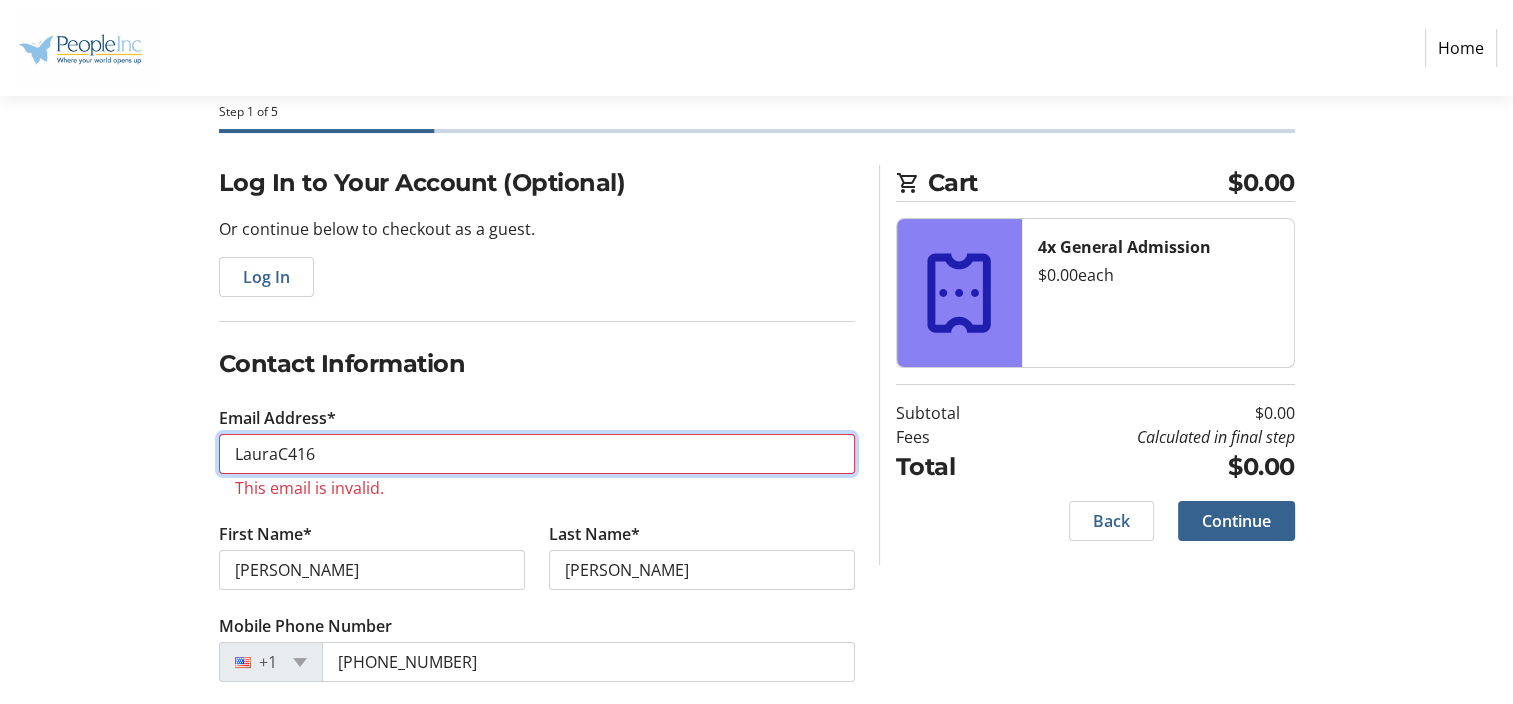 drag, startPoint x: 81, startPoint y: 680, endPoint x: 462, endPoint y: 468, distance: 436.0103 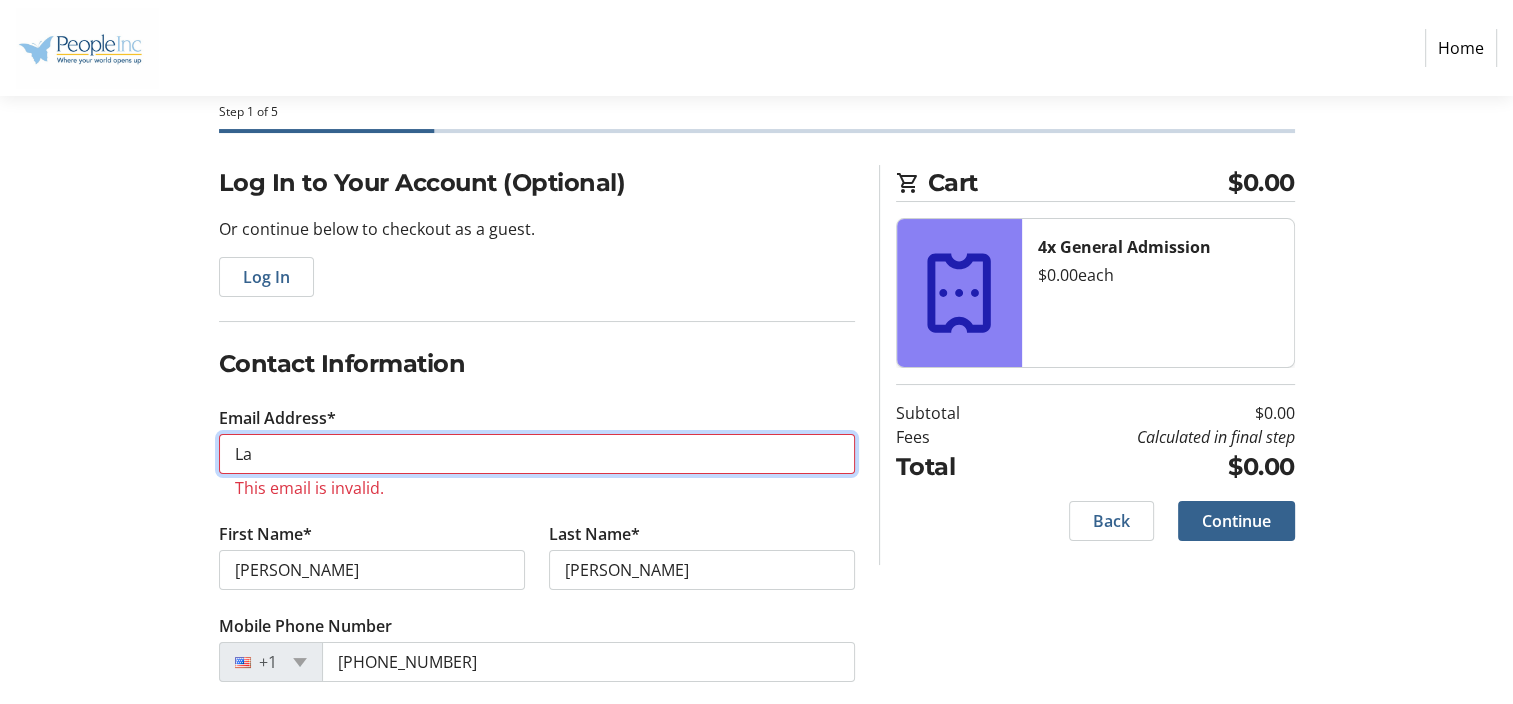 type on "L" 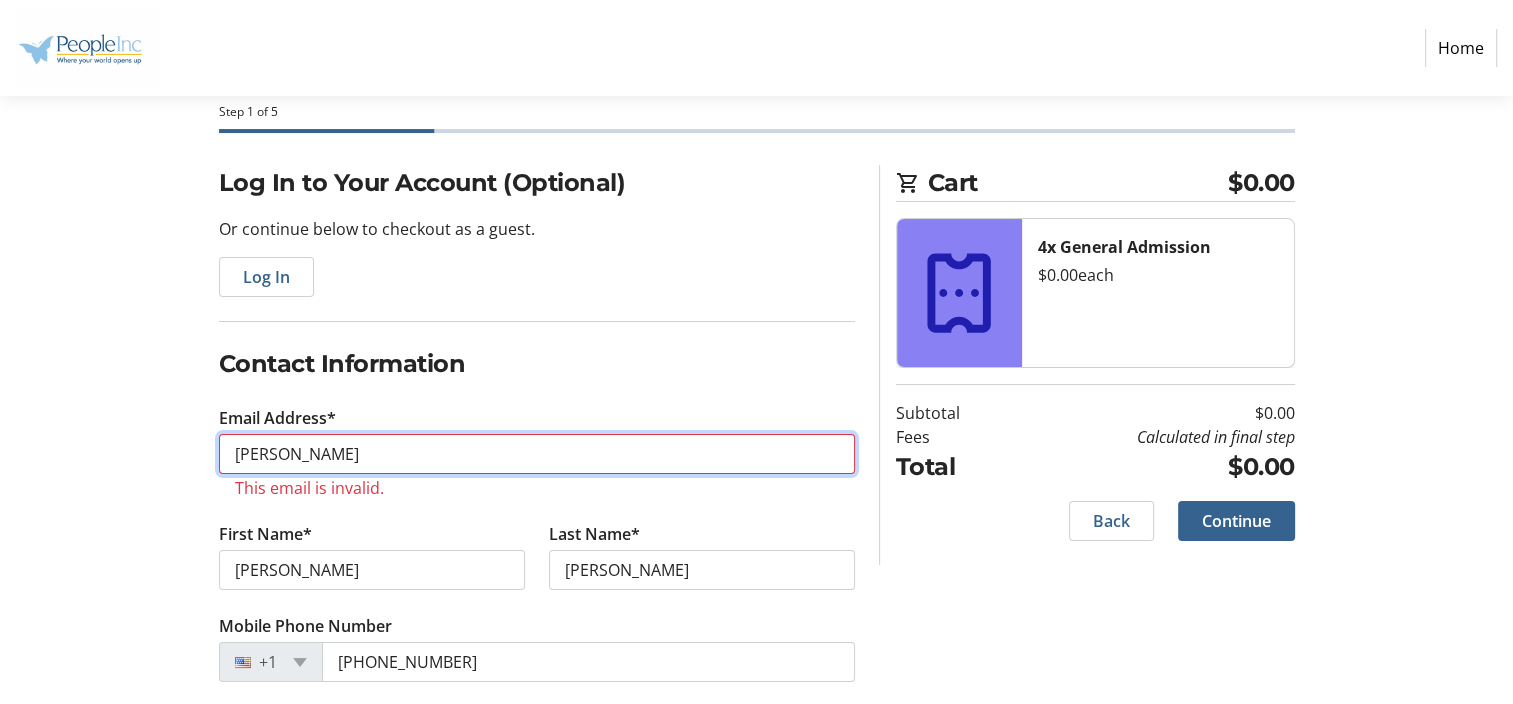 type on "[PERSON_NAME][EMAIL_ADDRESS][PERSON_NAME][DOMAIN_NAME]" 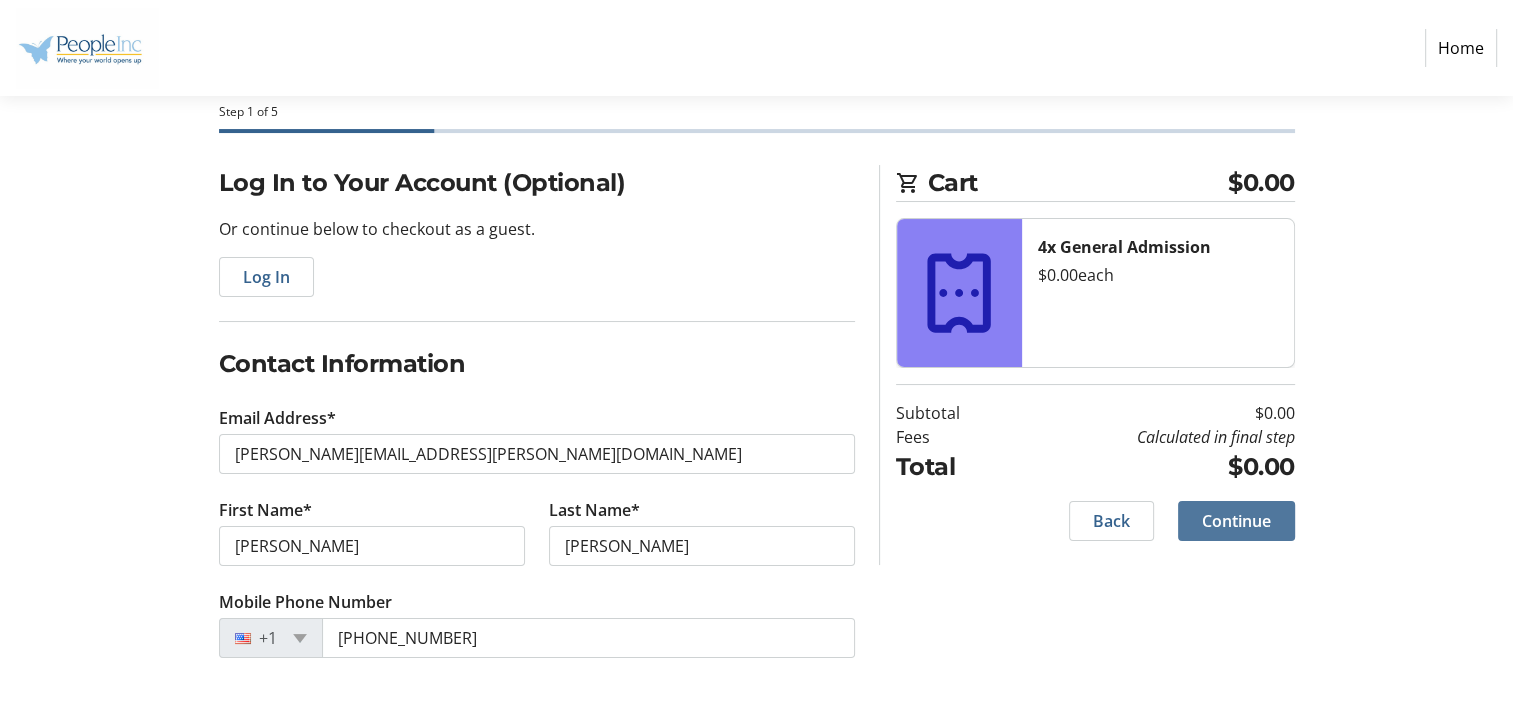 click on "Continue" 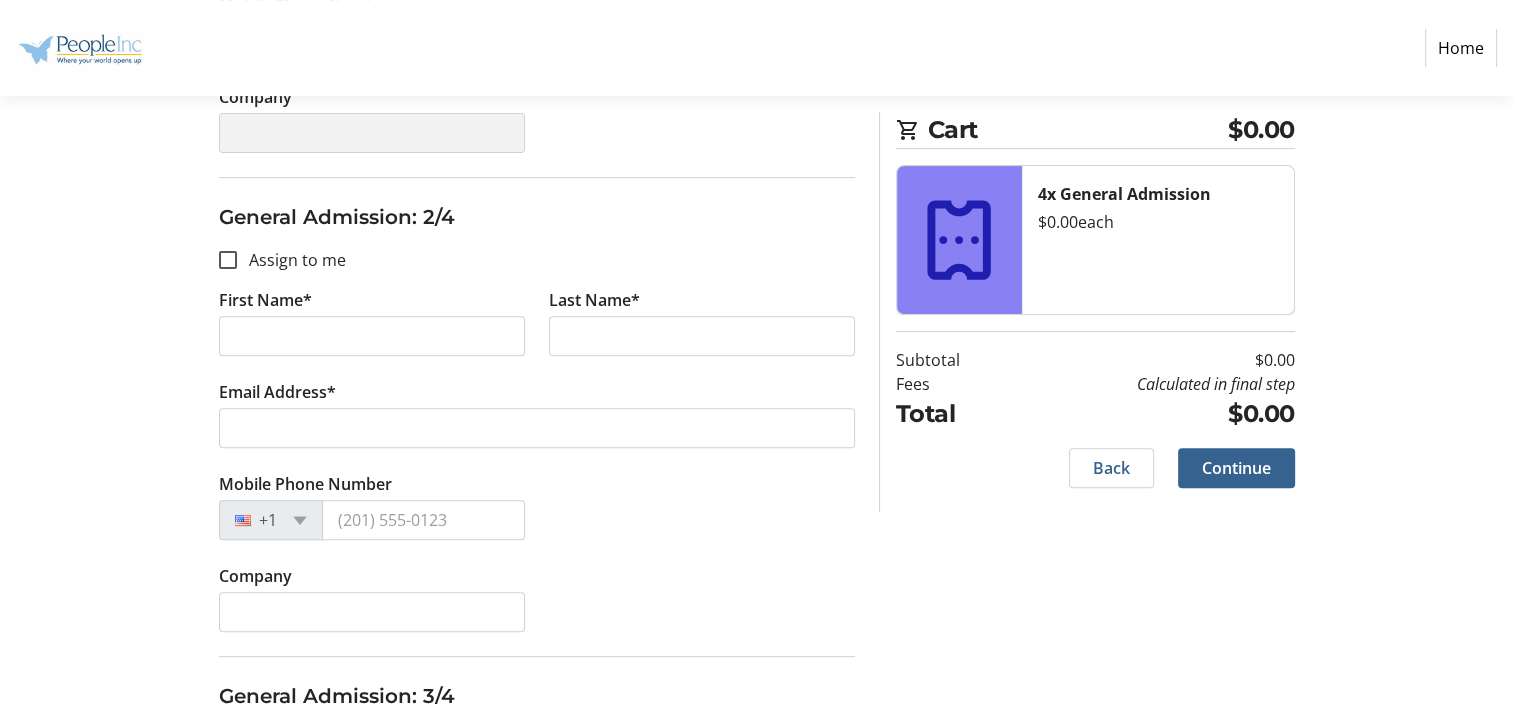 scroll, scrollTop: 668, scrollLeft: 0, axis: vertical 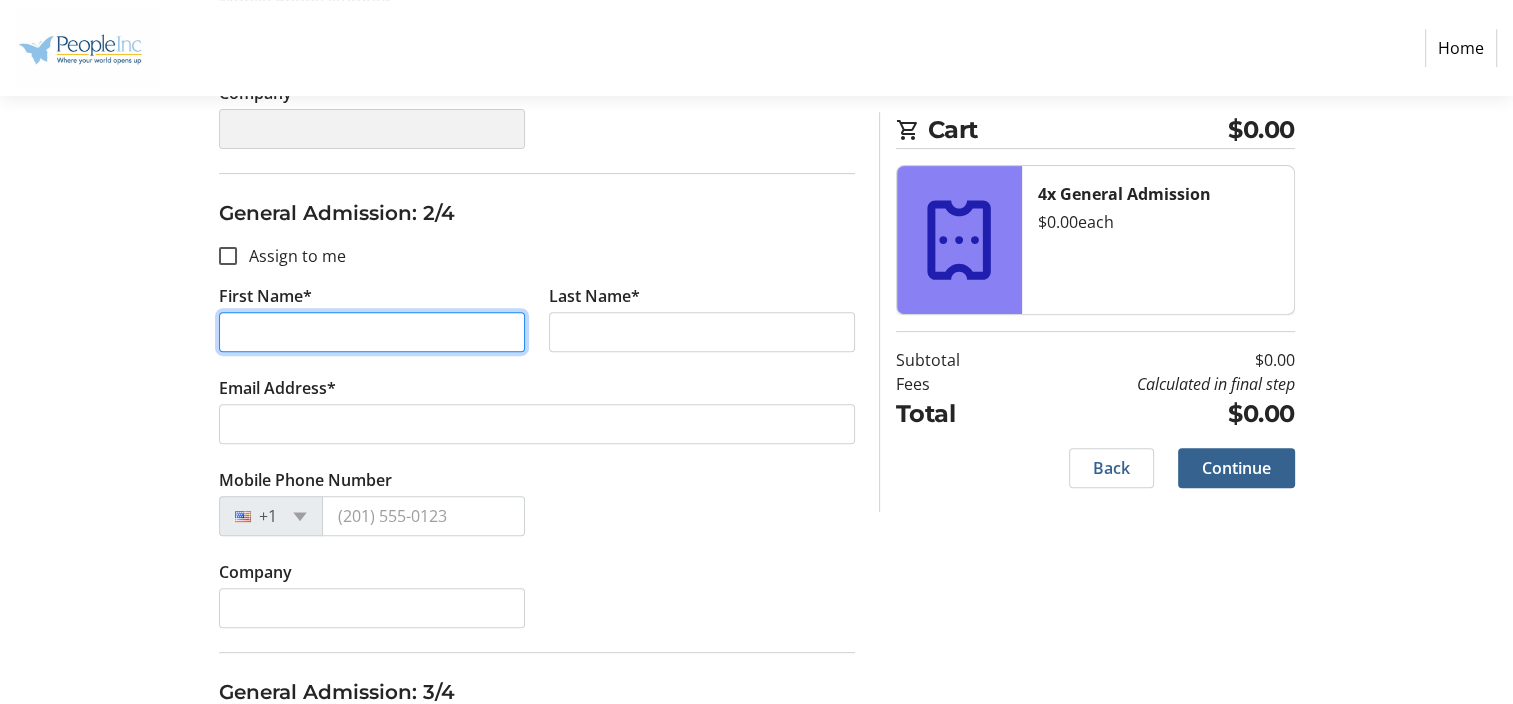 click on "First Name*" at bounding box center [372, 332] 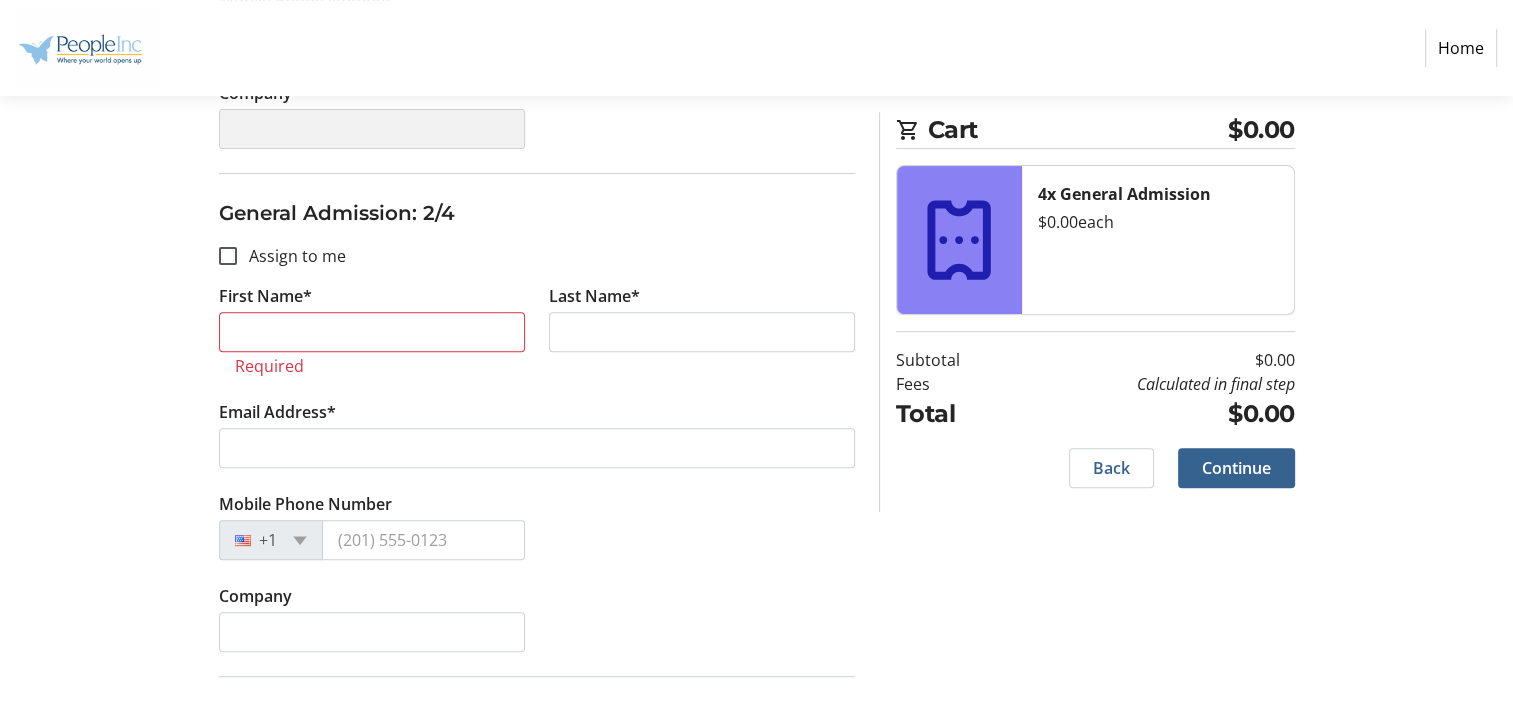 click on "Assign to me" at bounding box center (291, 256) 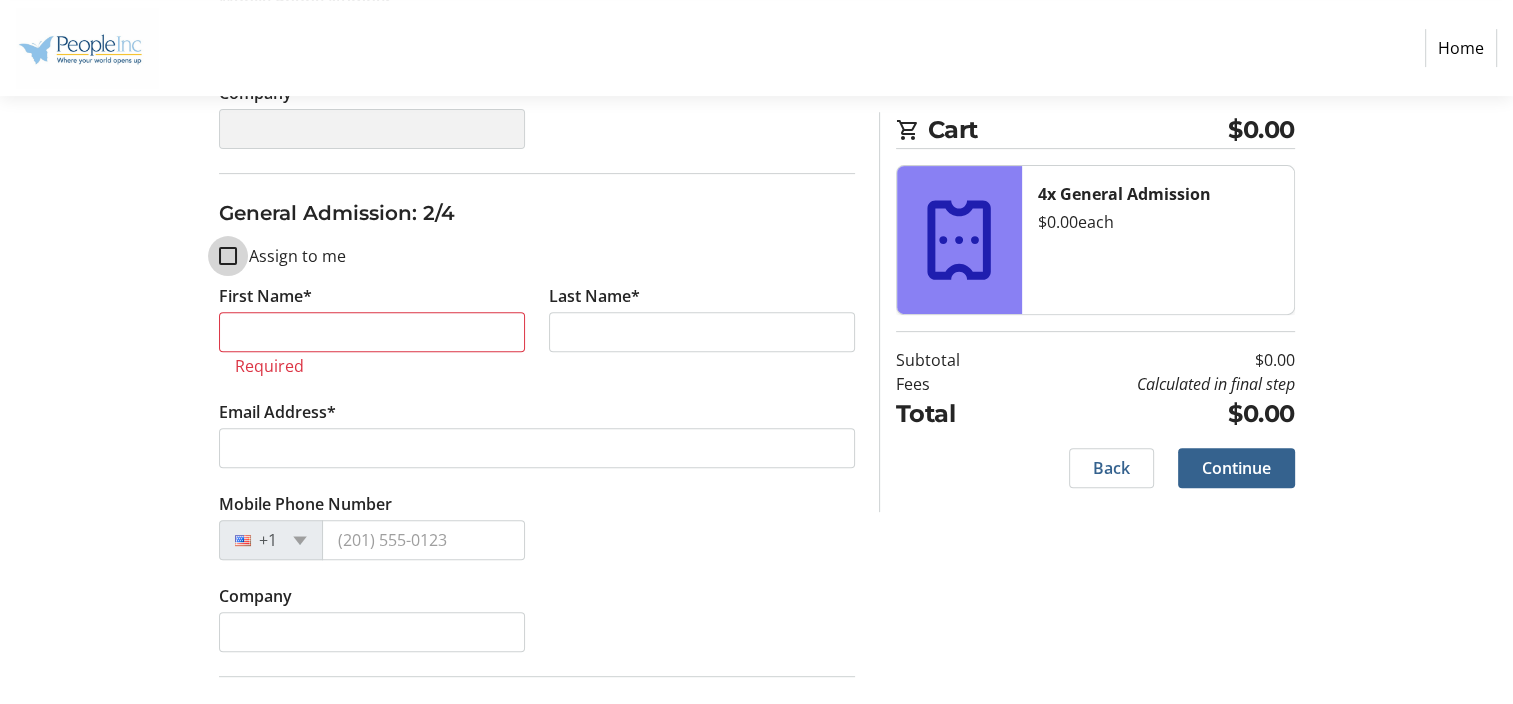 click on "Assign to me" at bounding box center (228, 256) 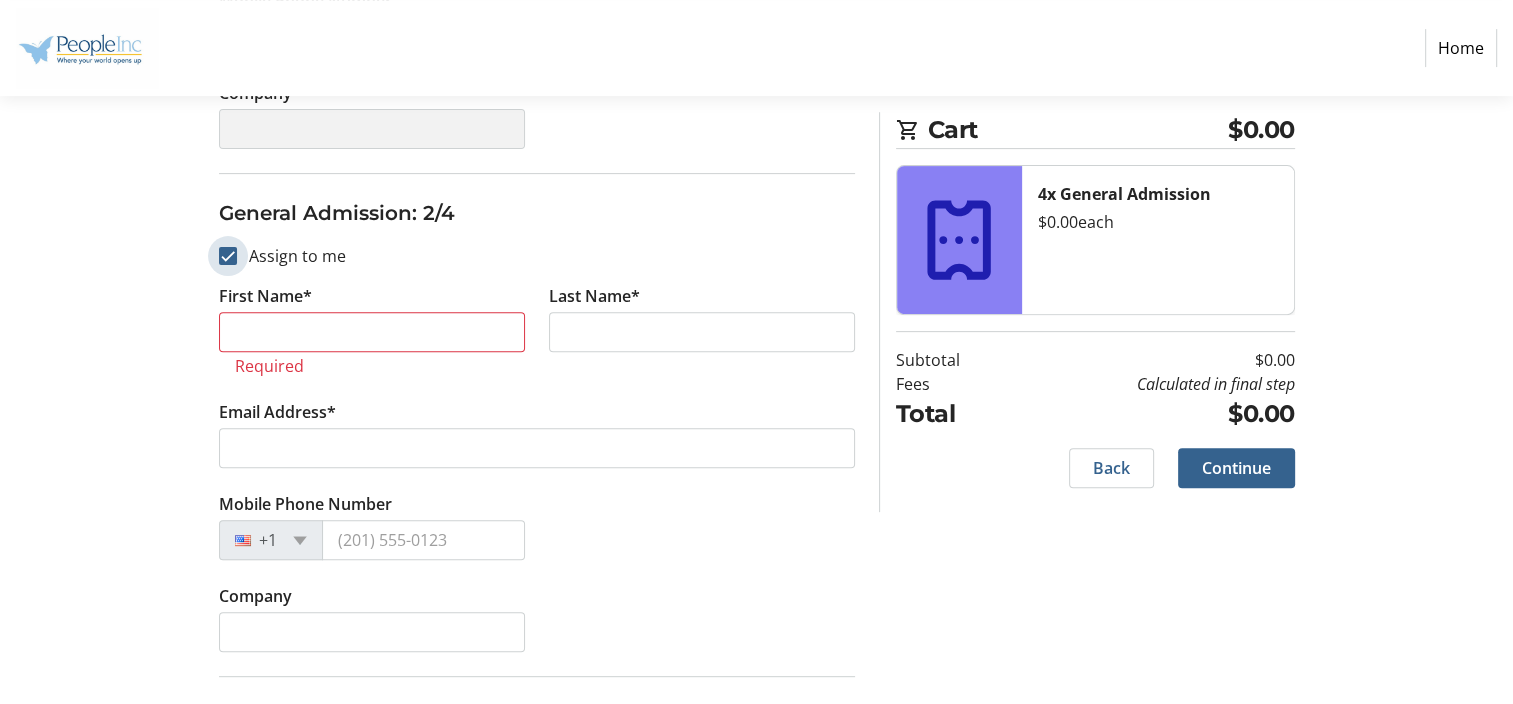 checkbox on "true" 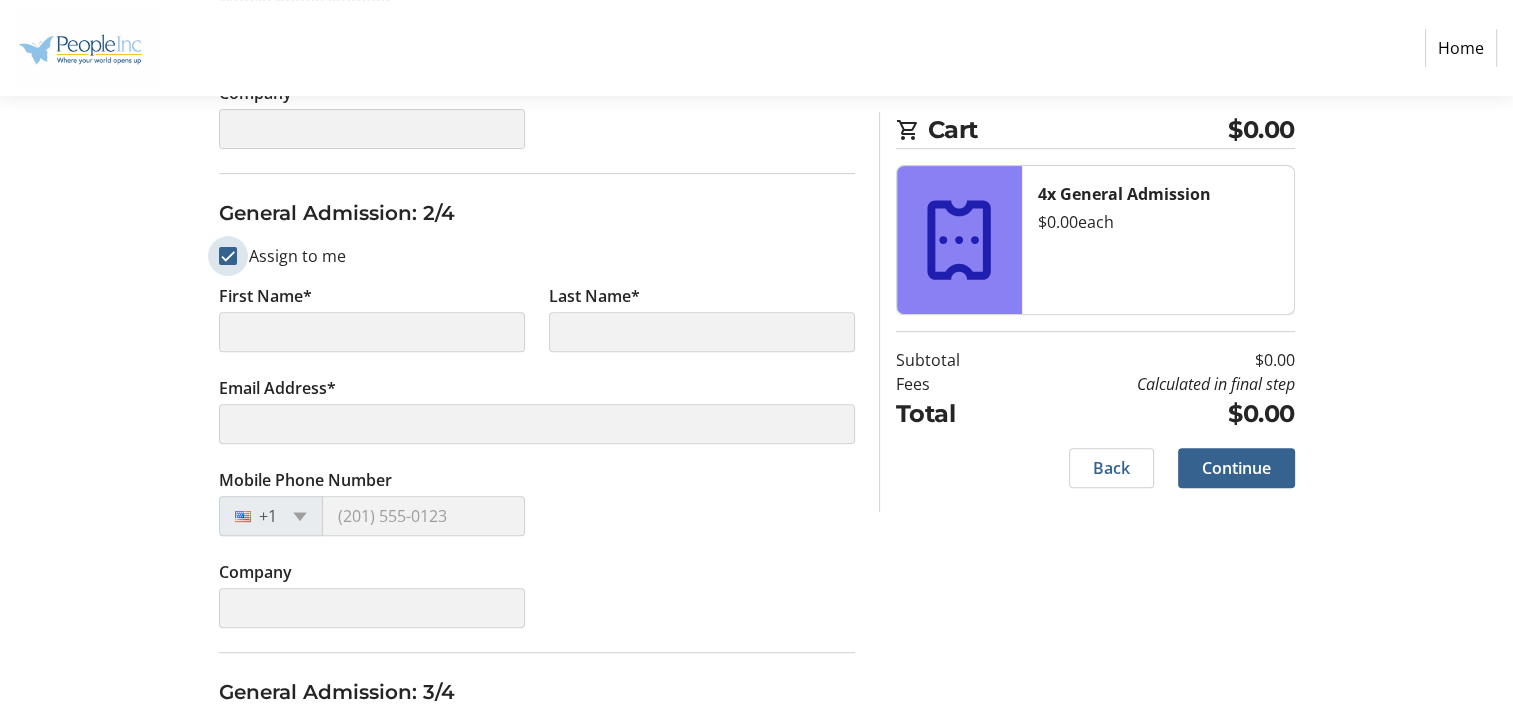 type on "[PERSON_NAME]" 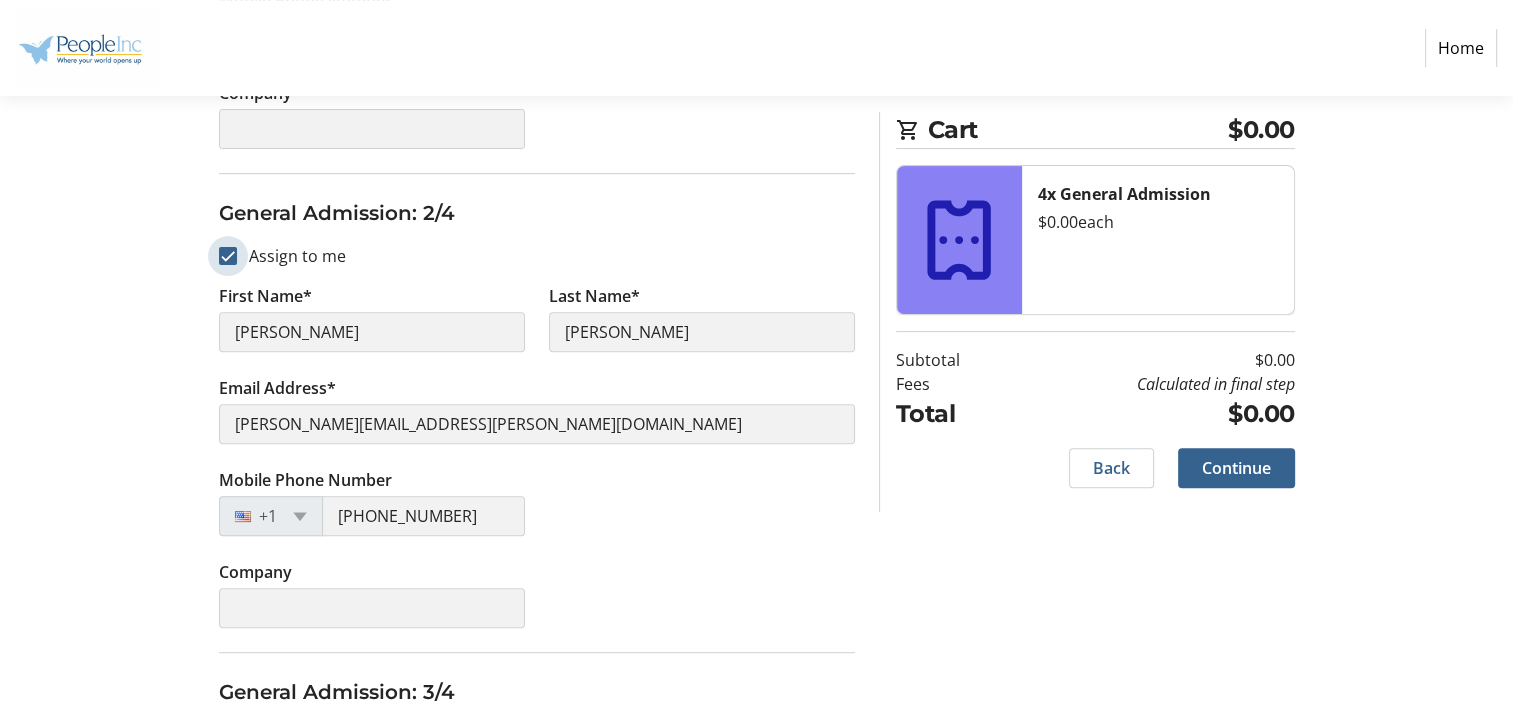 click on "Assign to me" at bounding box center [228, 256] 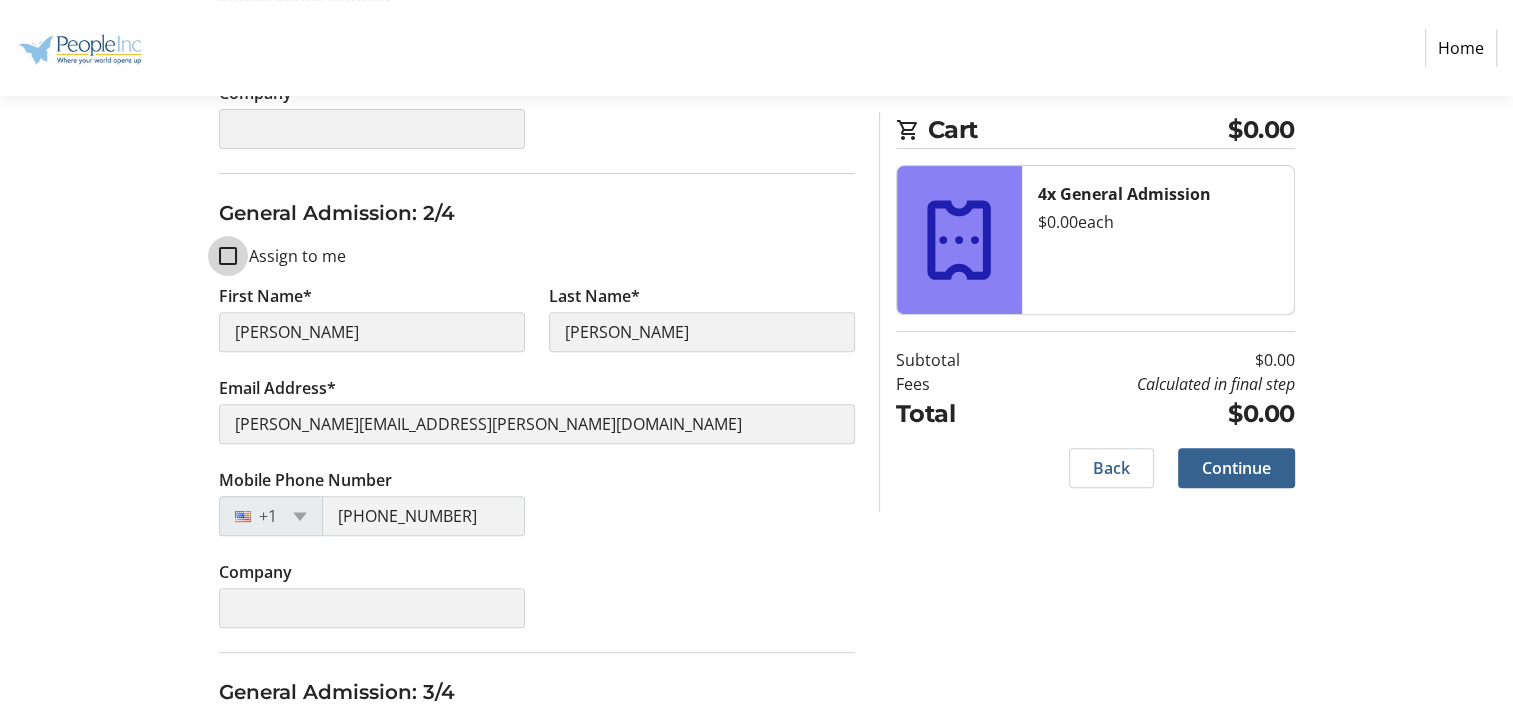 checkbox on "false" 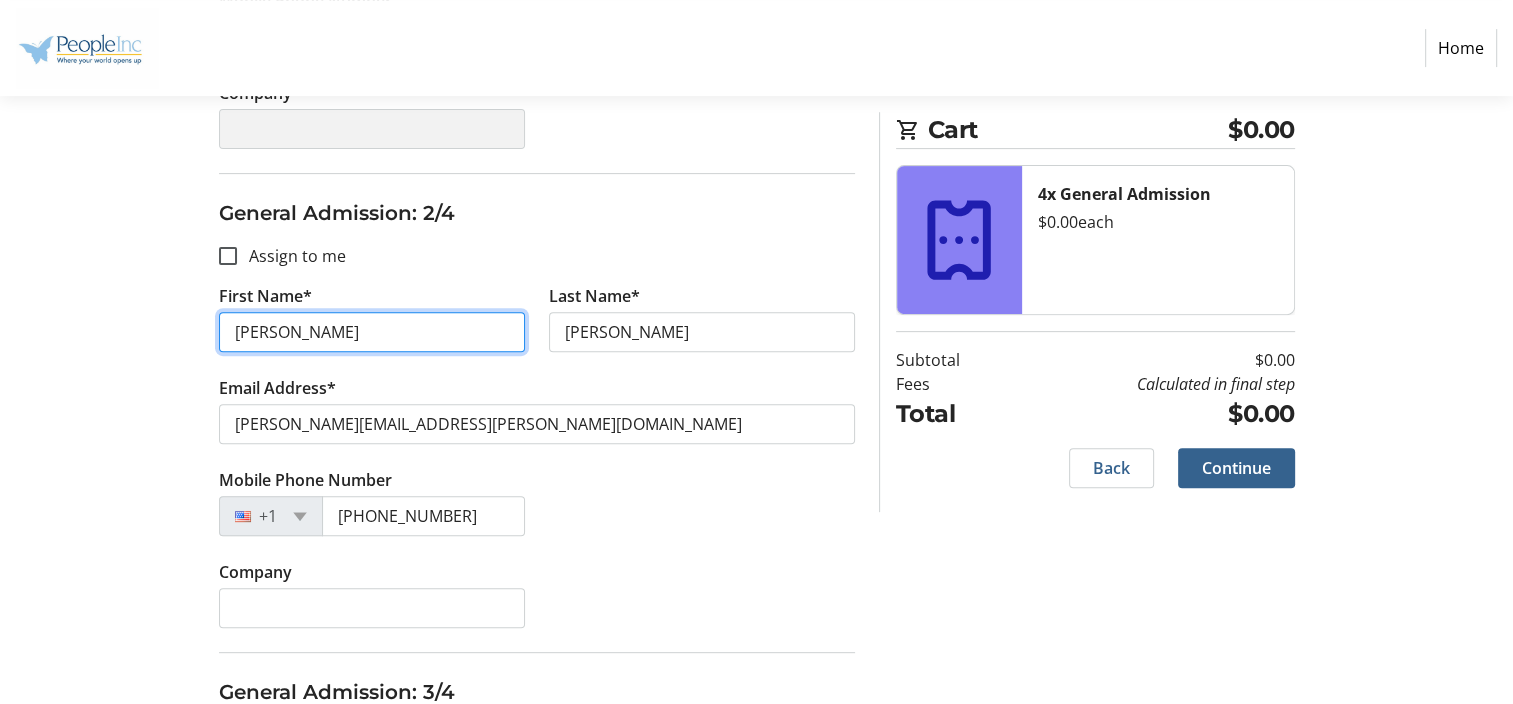type 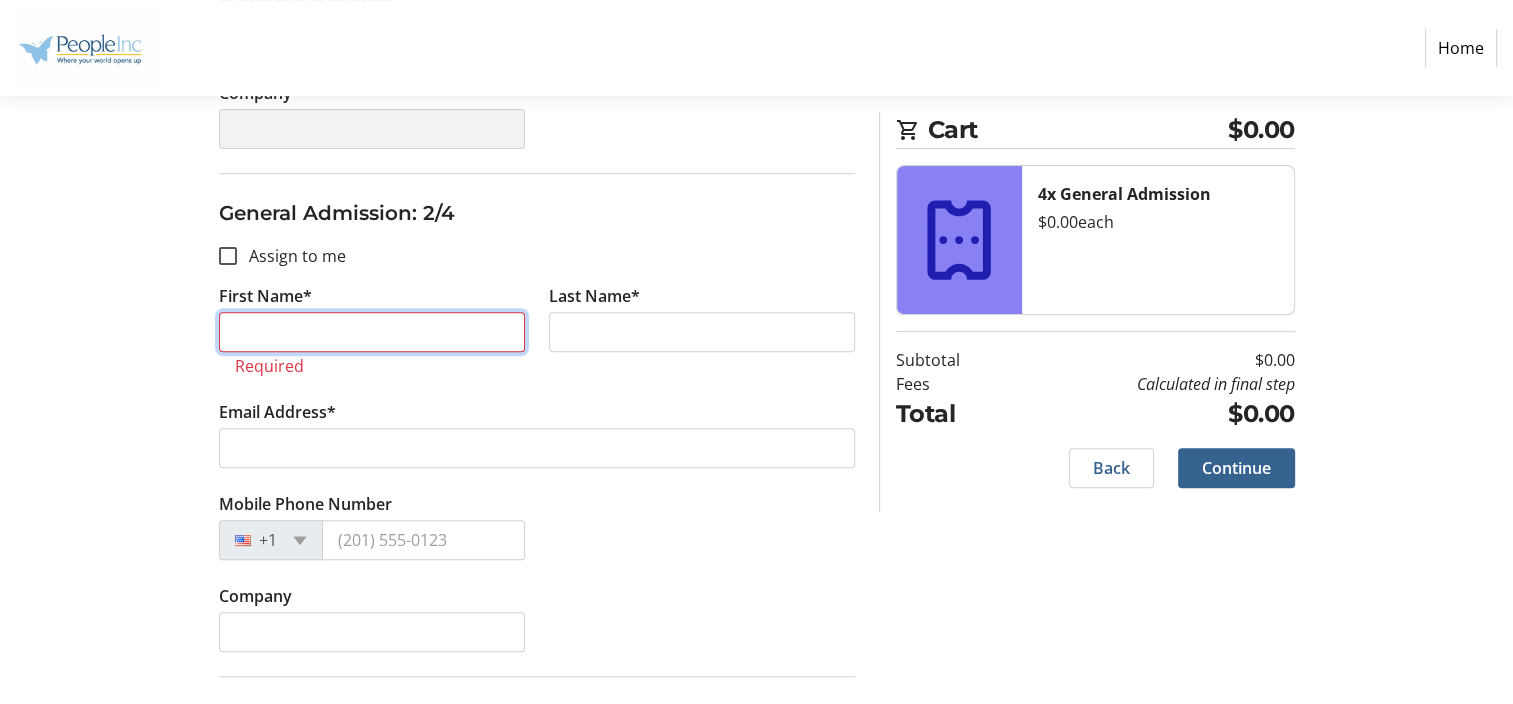 drag, startPoint x: 296, startPoint y: 332, endPoint x: 211, endPoint y: 330, distance: 85.02353 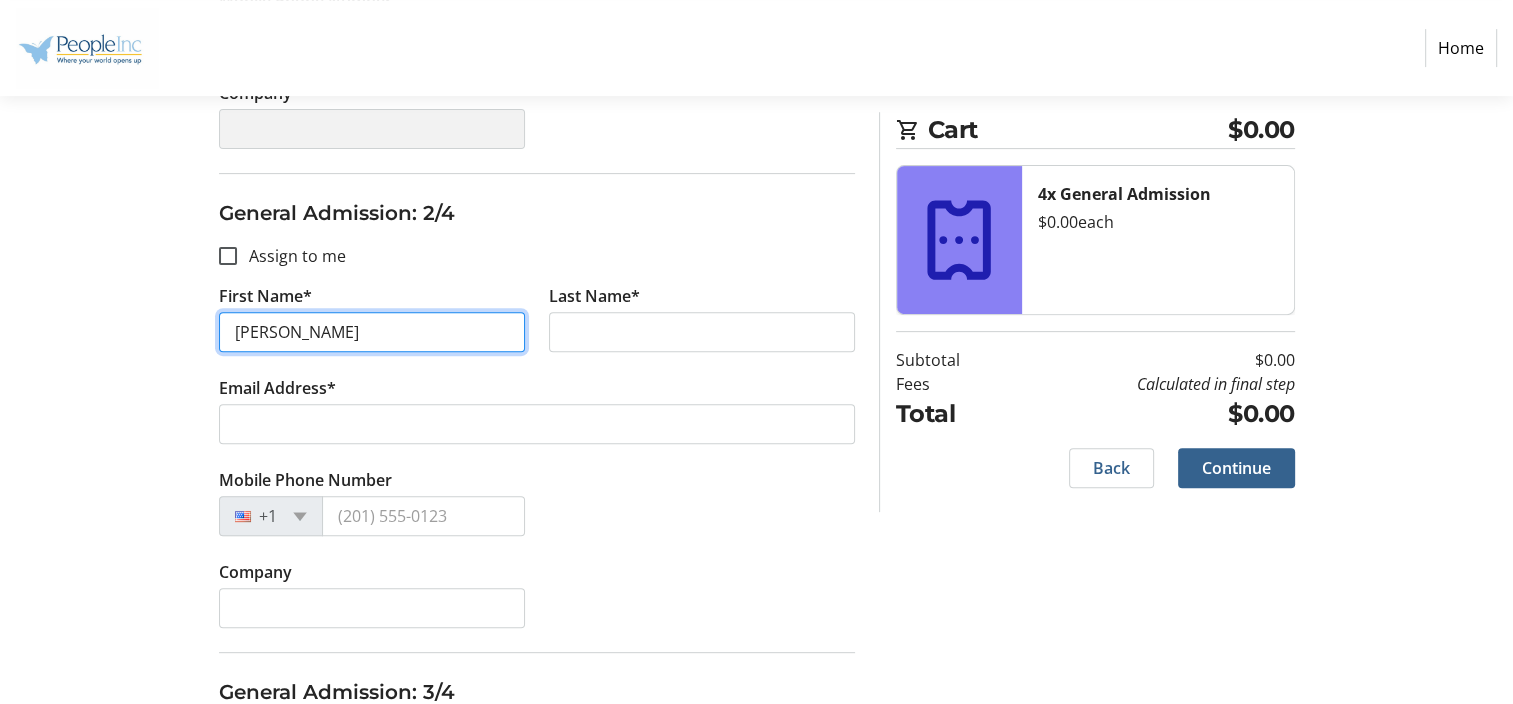 type on "[PERSON_NAME]" 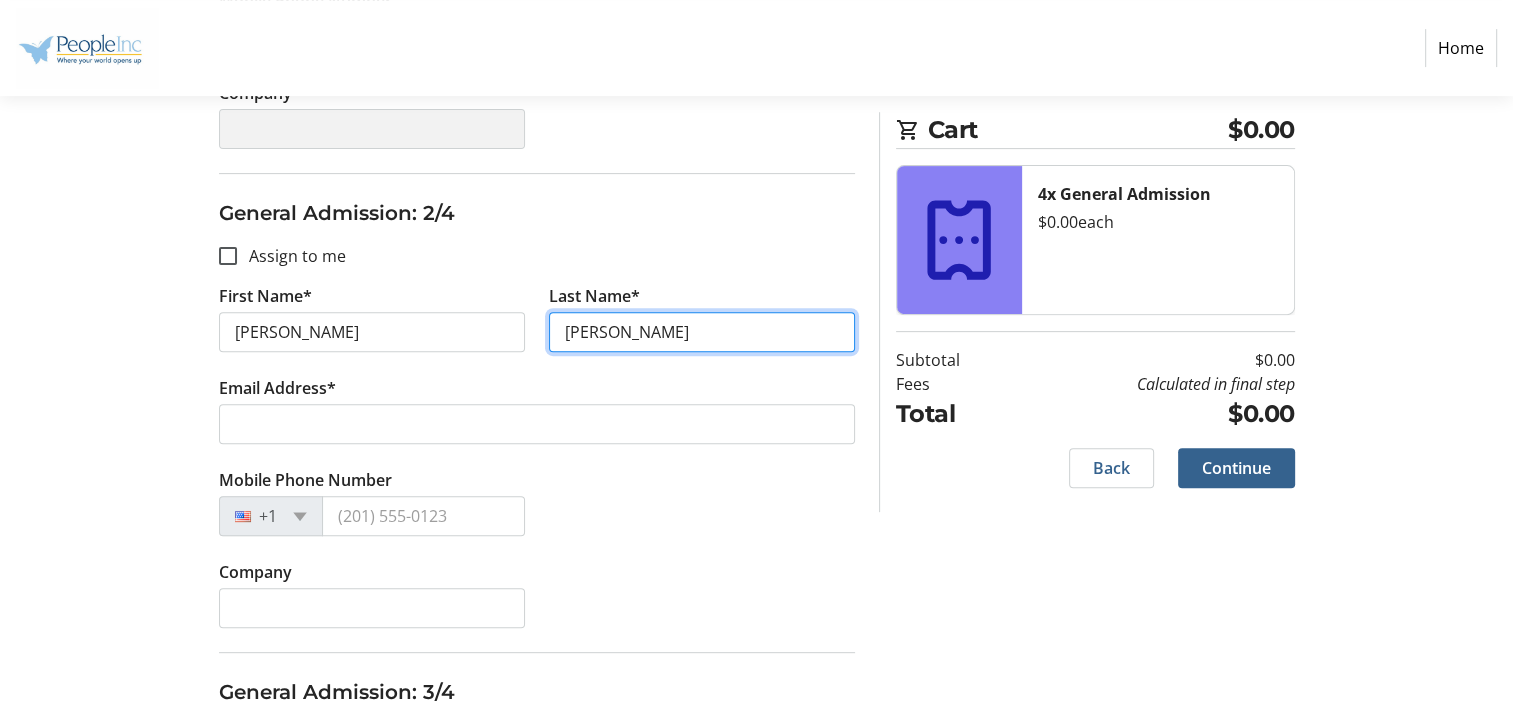 type on "[PERSON_NAME]" 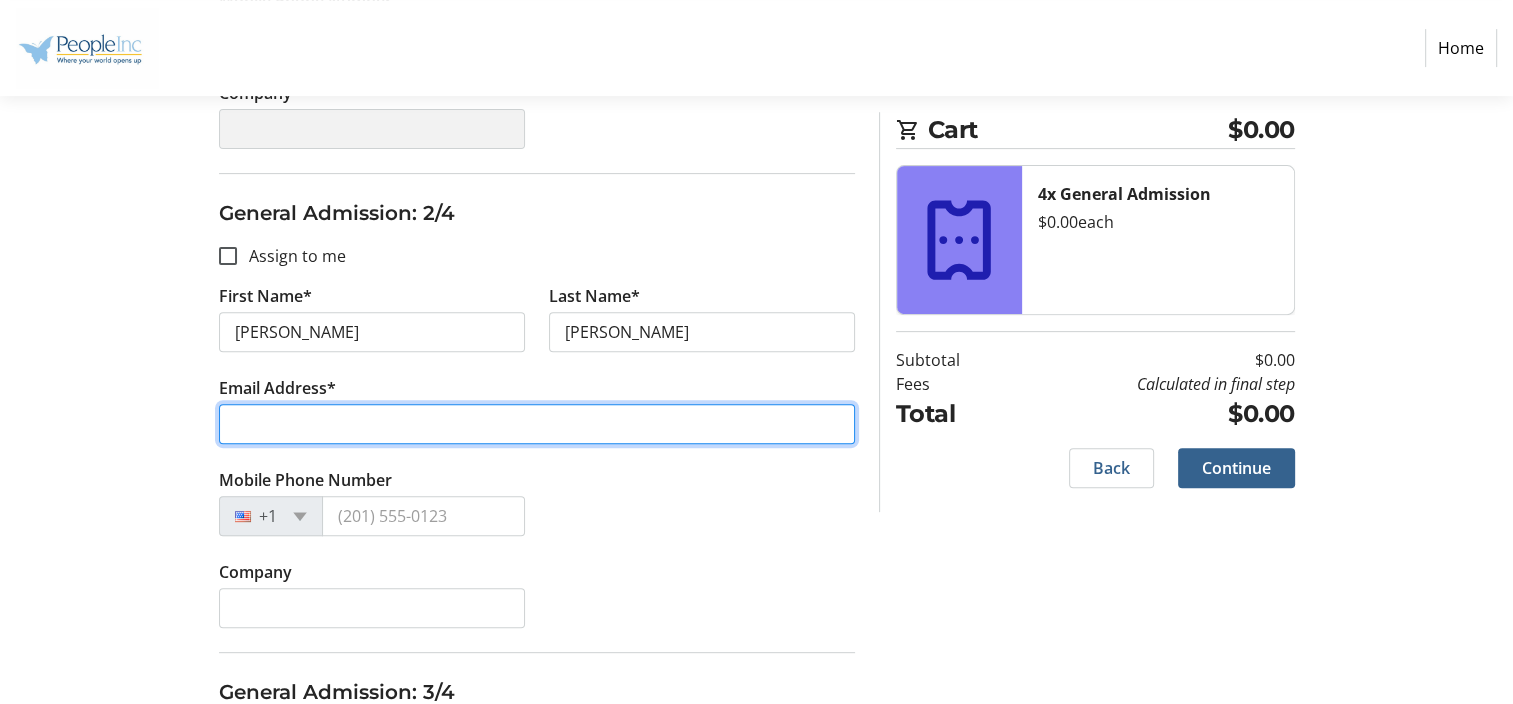 type on "C" 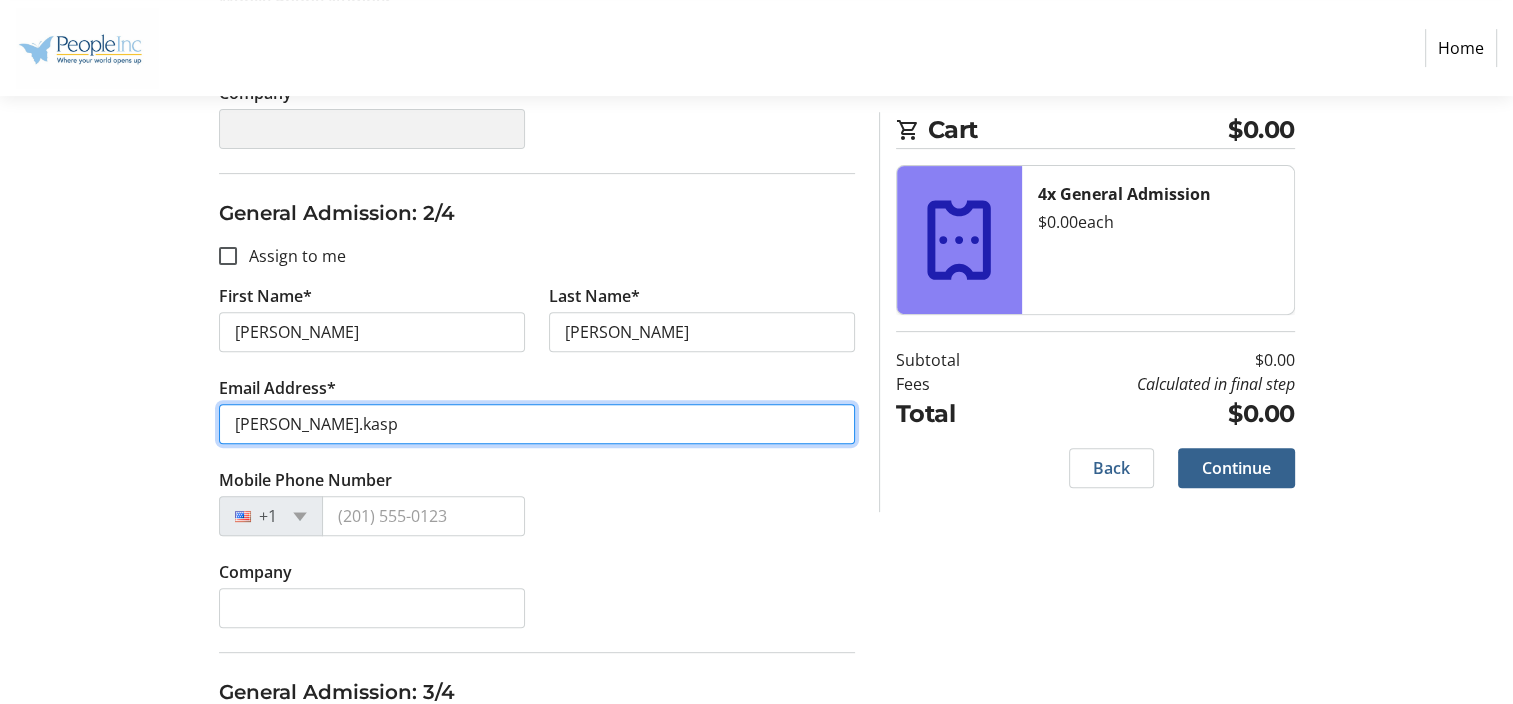 type on "[PERSON_NAME][EMAIL_ADDRESS][PERSON_NAME][DOMAIN_NAME]" 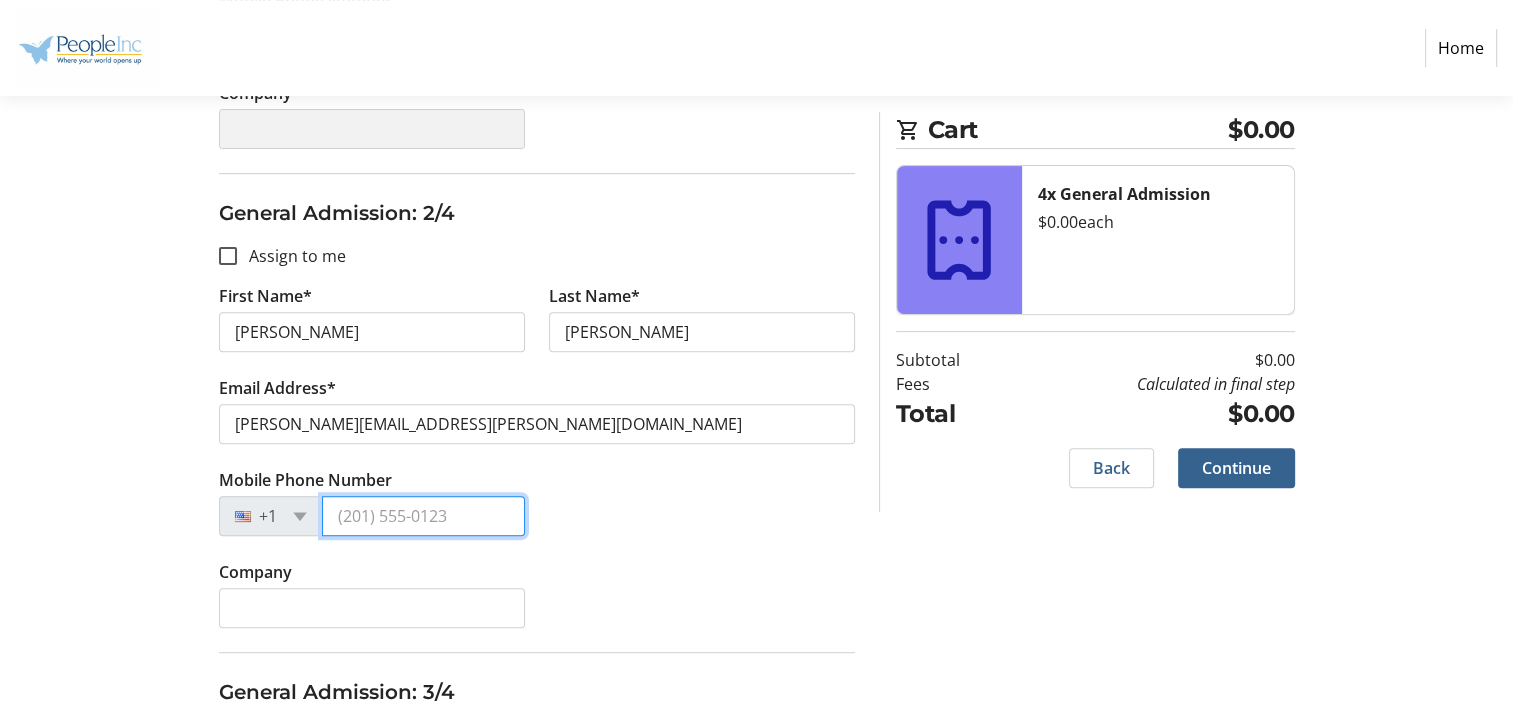 type on "[PHONE_NUMBER]" 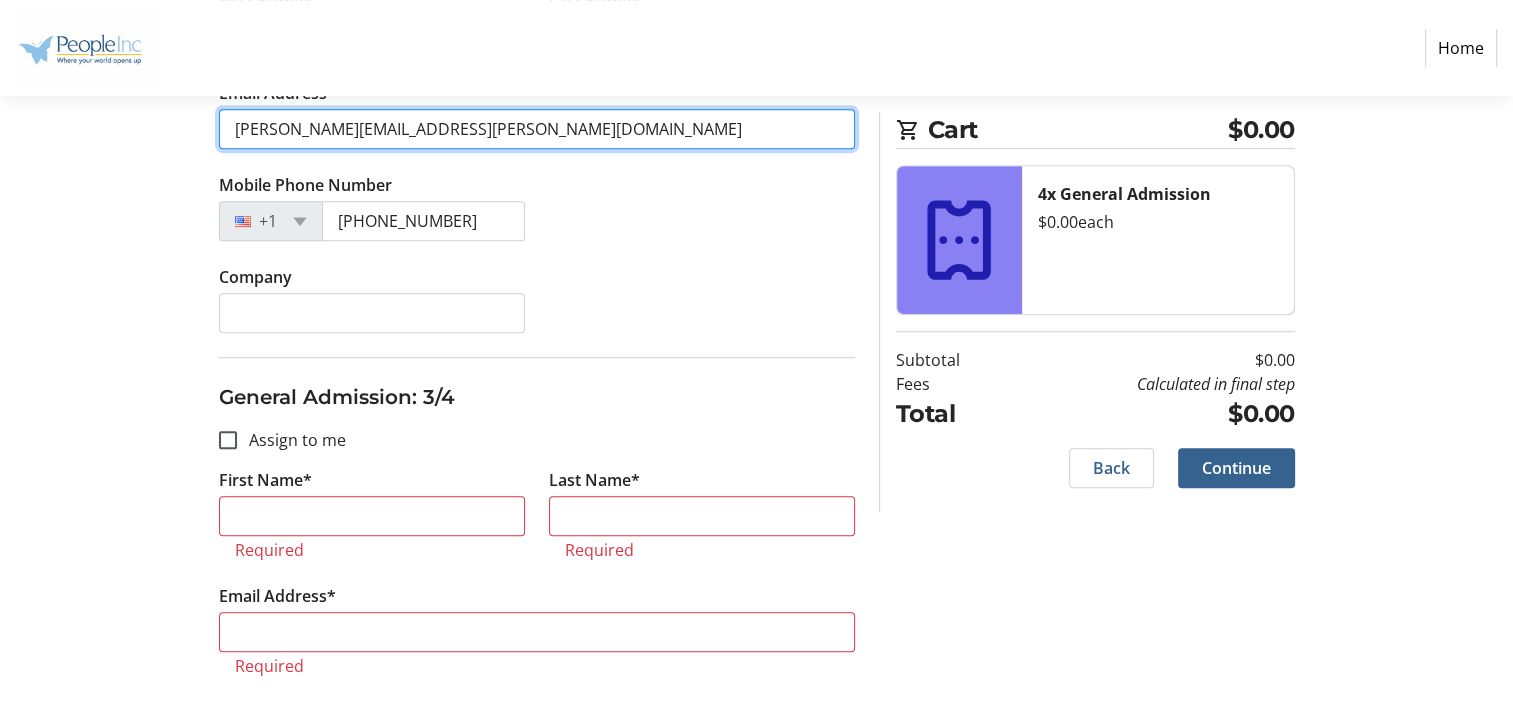 scroll, scrollTop: 968, scrollLeft: 0, axis: vertical 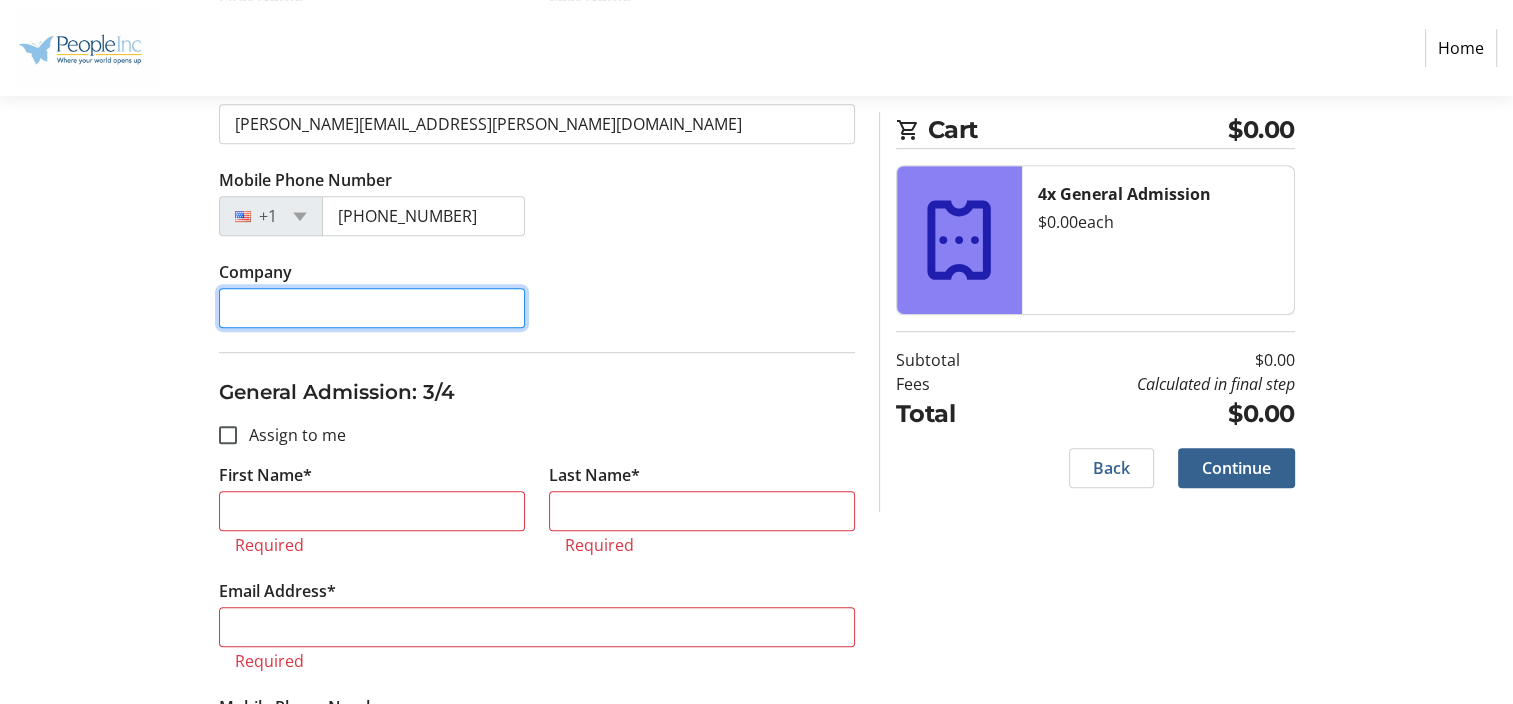 click on "Company" at bounding box center [372, 308] 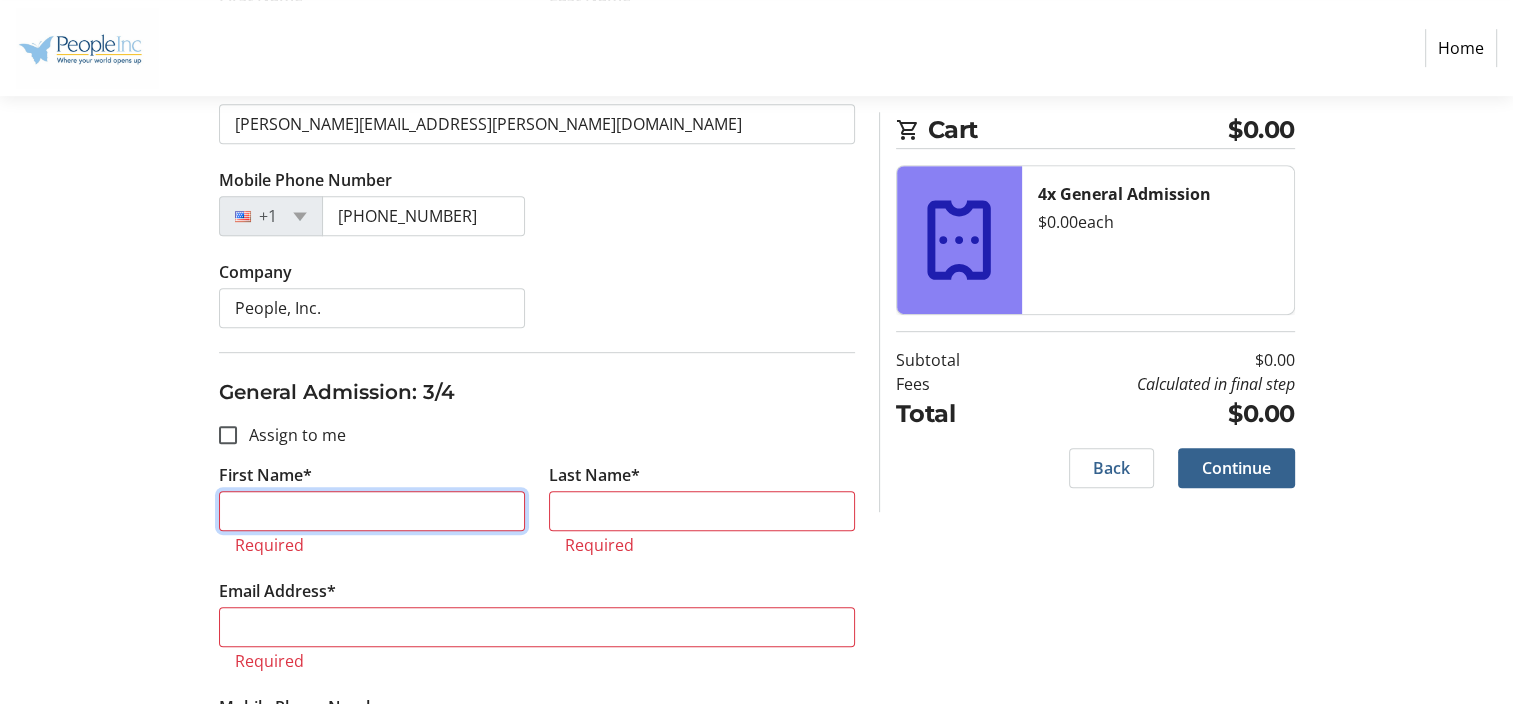 type on "[PERSON_NAME]" 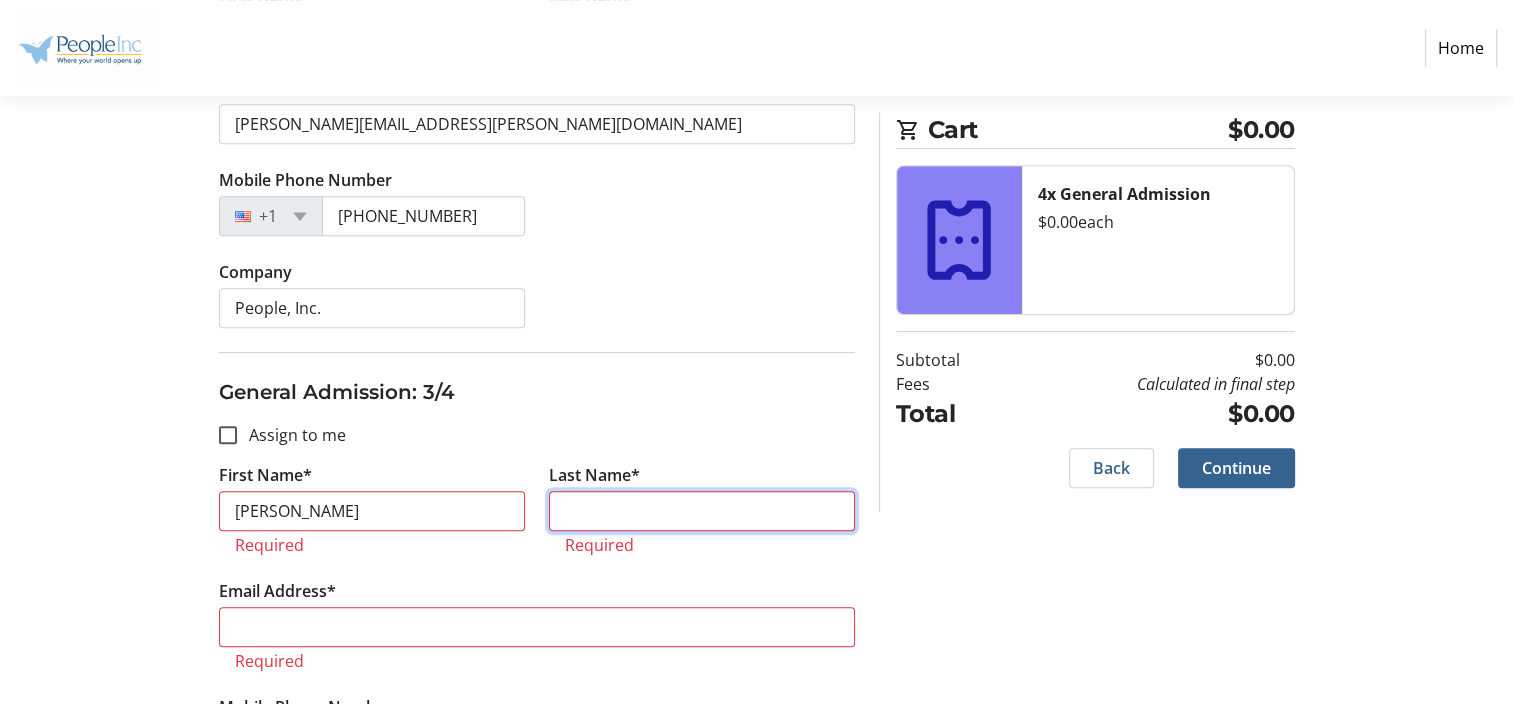 type on "[PERSON_NAME]" 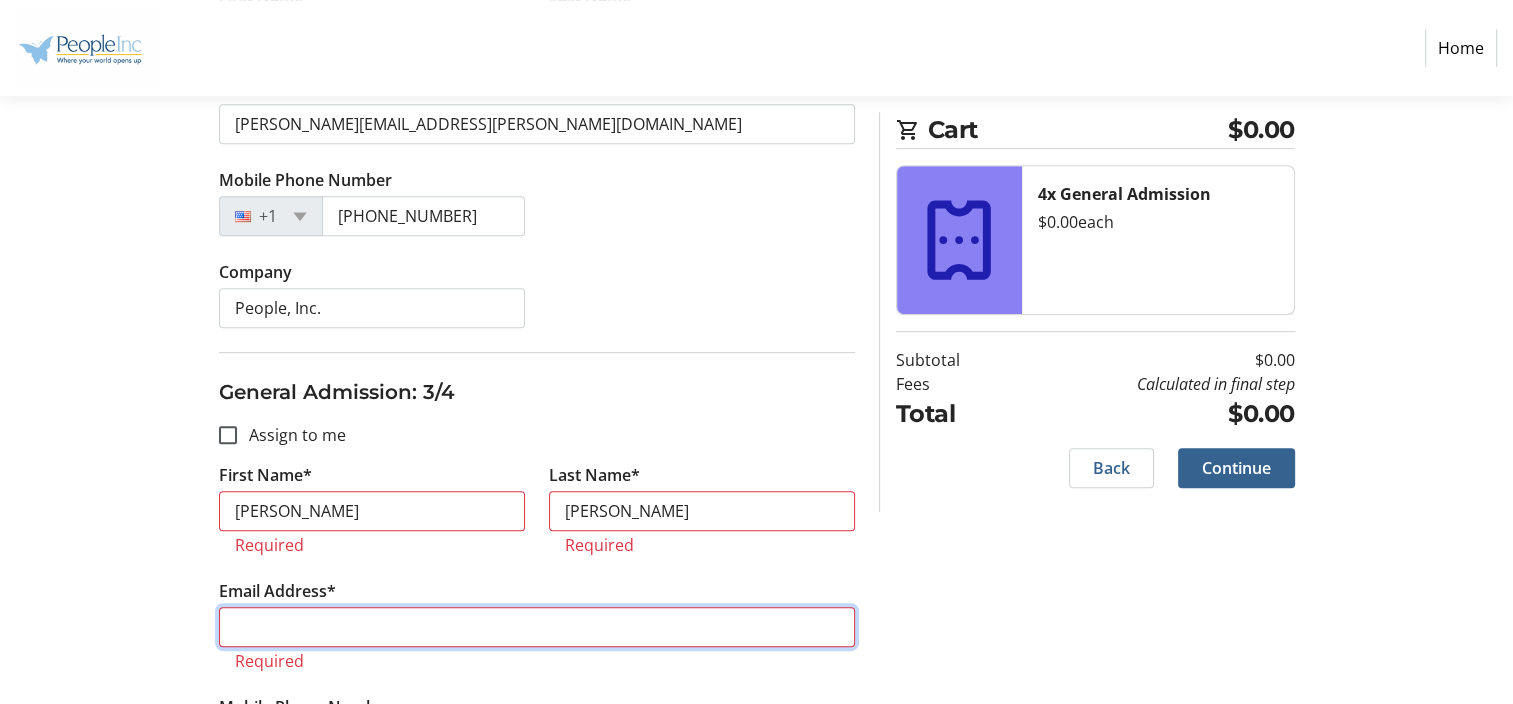 type on "[PERSON_NAME][EMAIL_ADDRESS][PERSON_NAME][DOMAIN_NAME]" 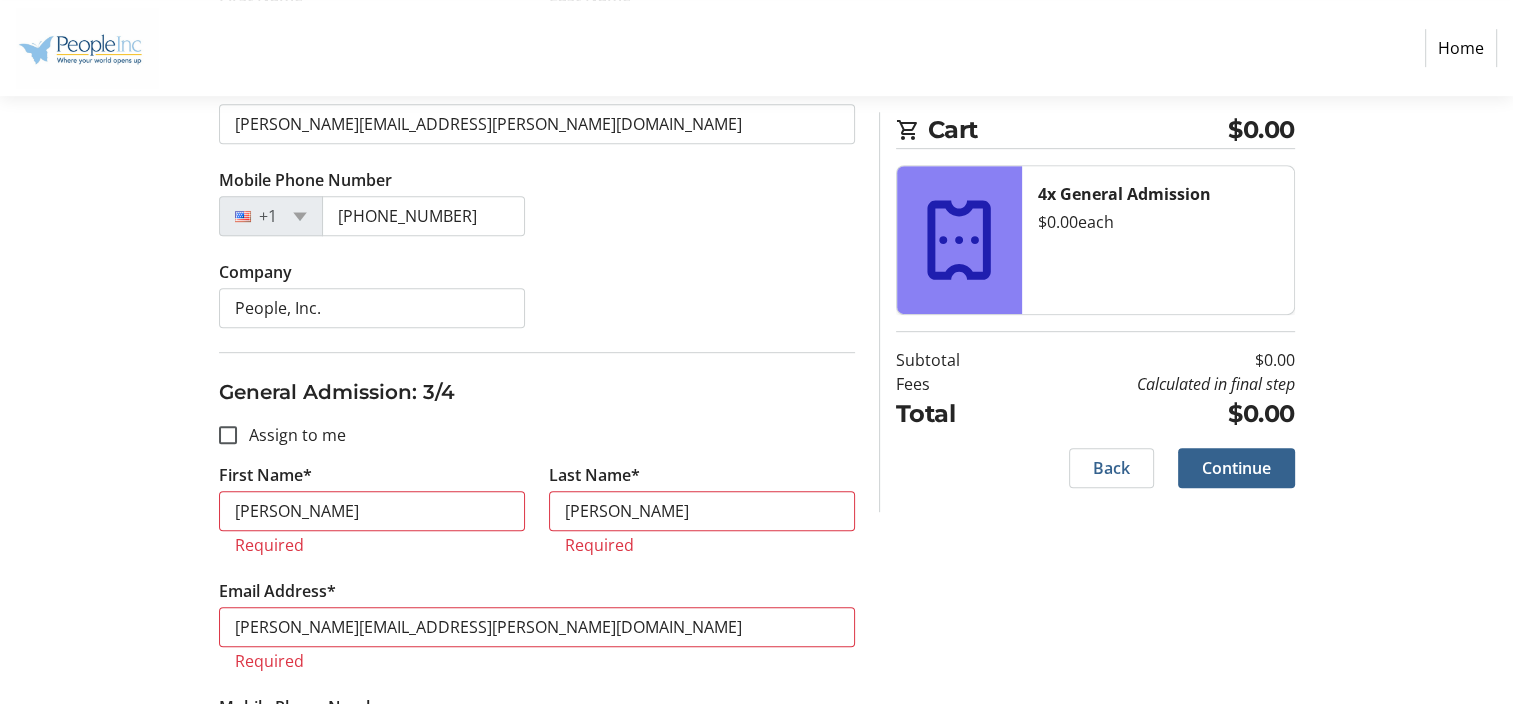 type on "[PHONE_NUMBER]" 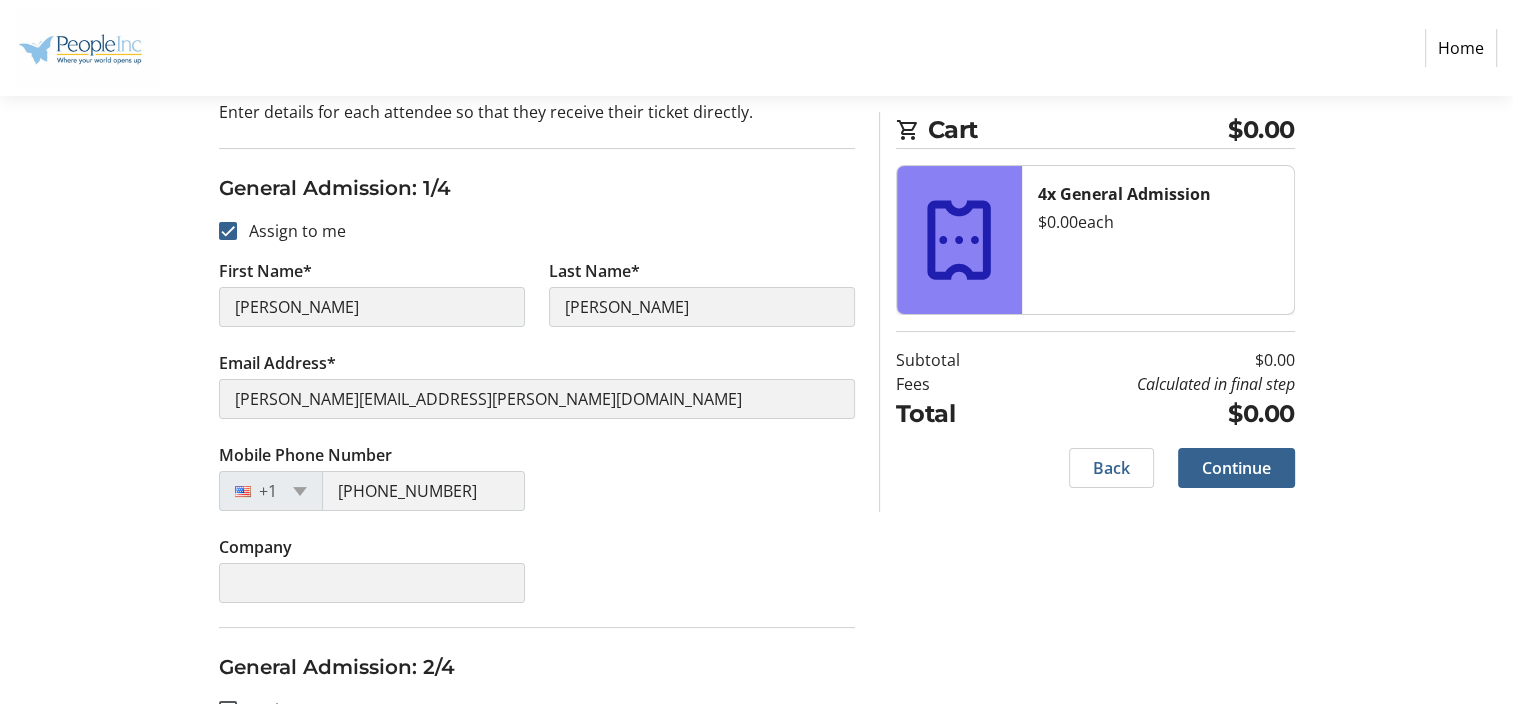 scroll, scrollTop: 168, scrollLeft: 0, axis: vertical 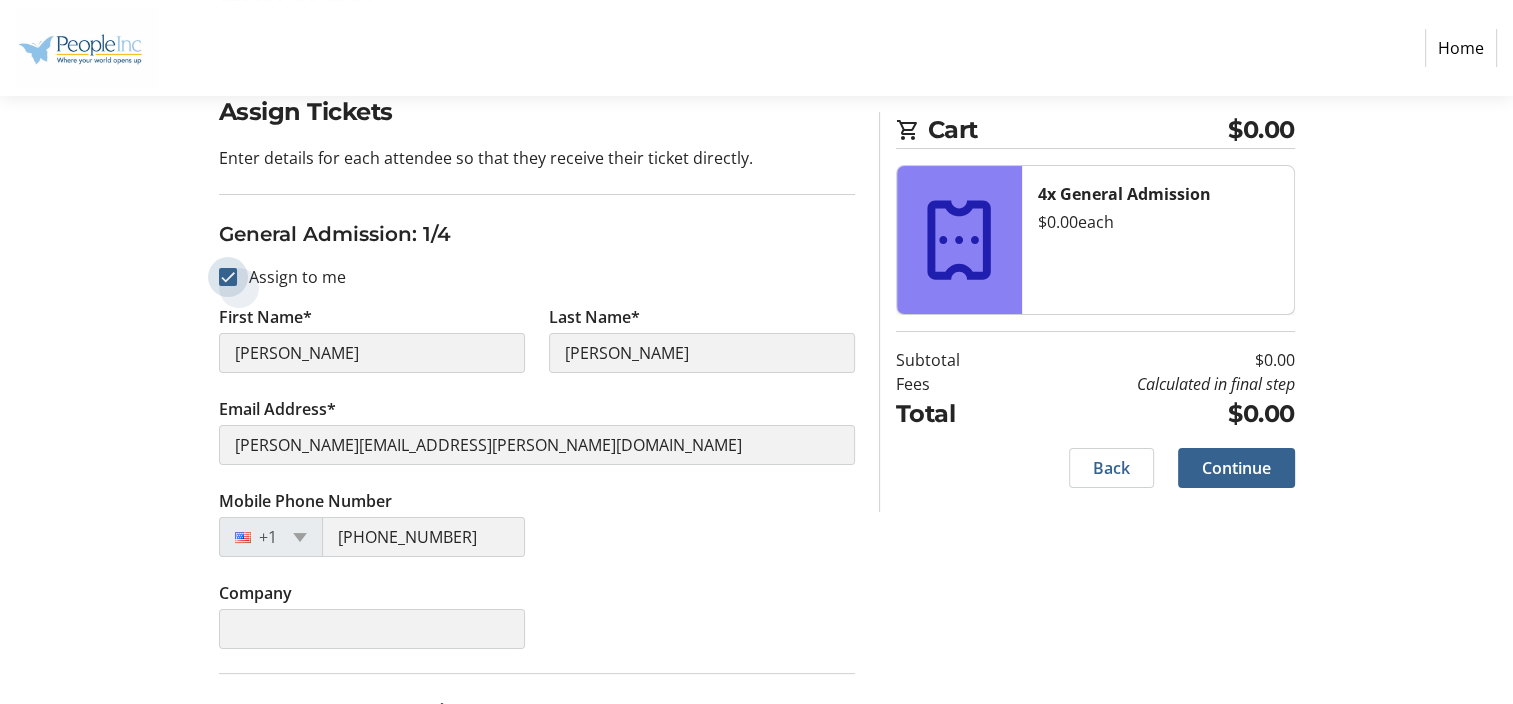 click on "Assign to me" at bounding box center [228, 277] 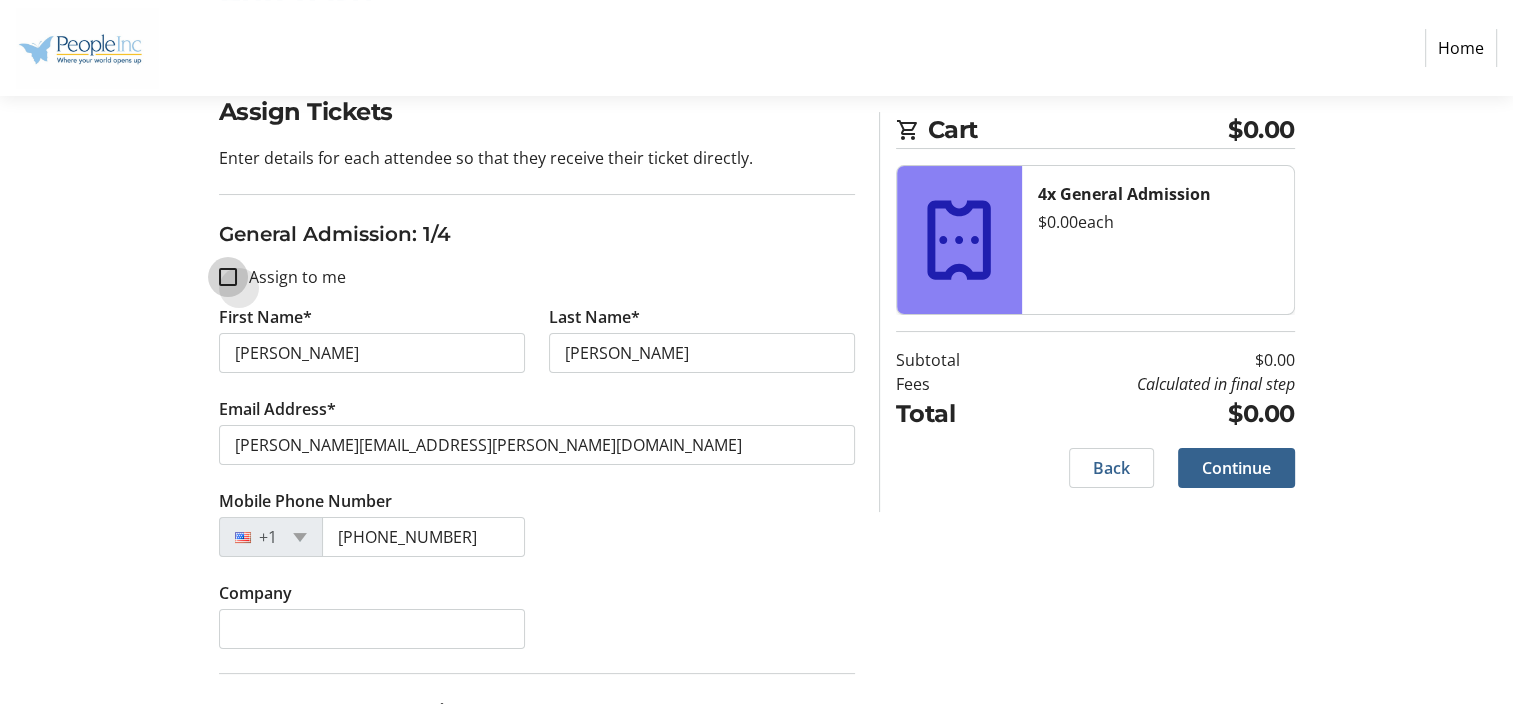 click on "Assign to me" at bounding box center (228, 277) 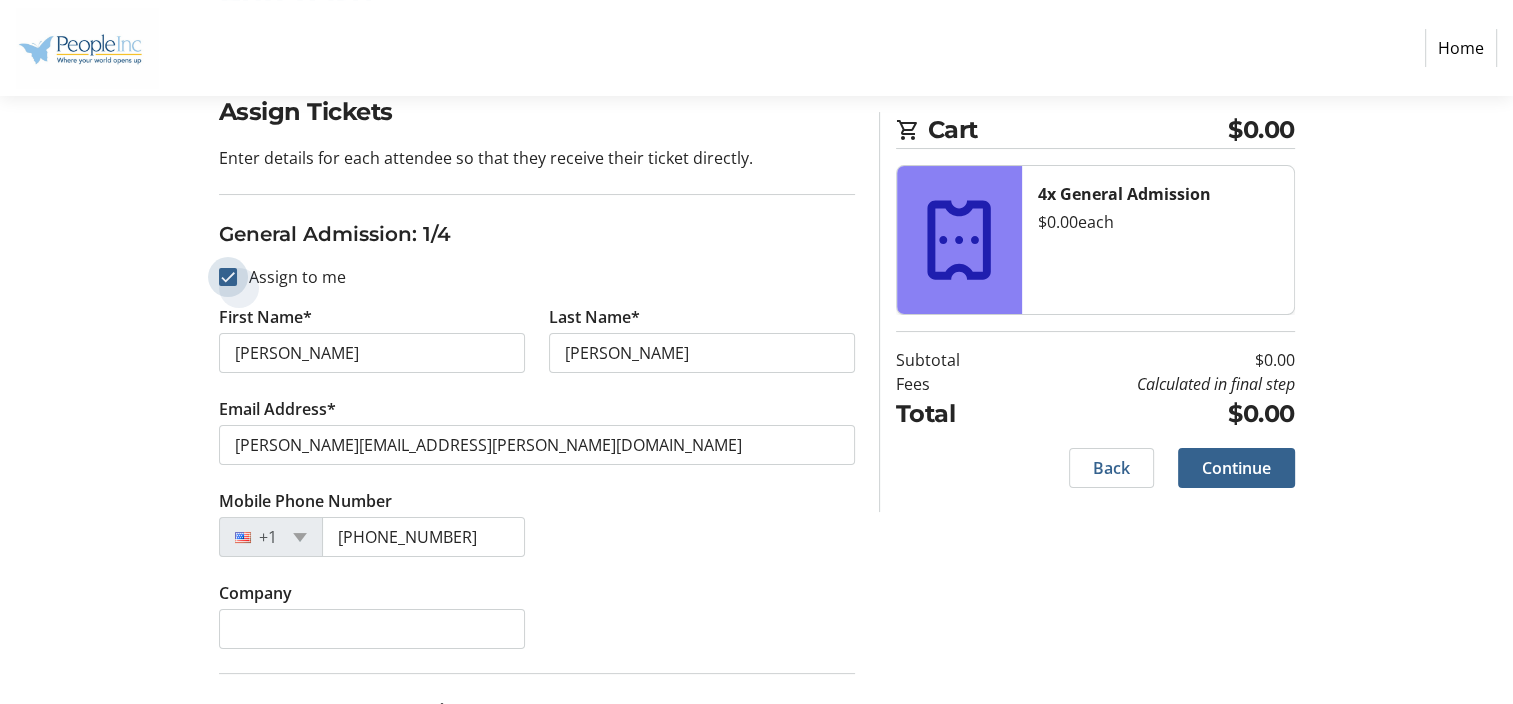 checkbox on "true" 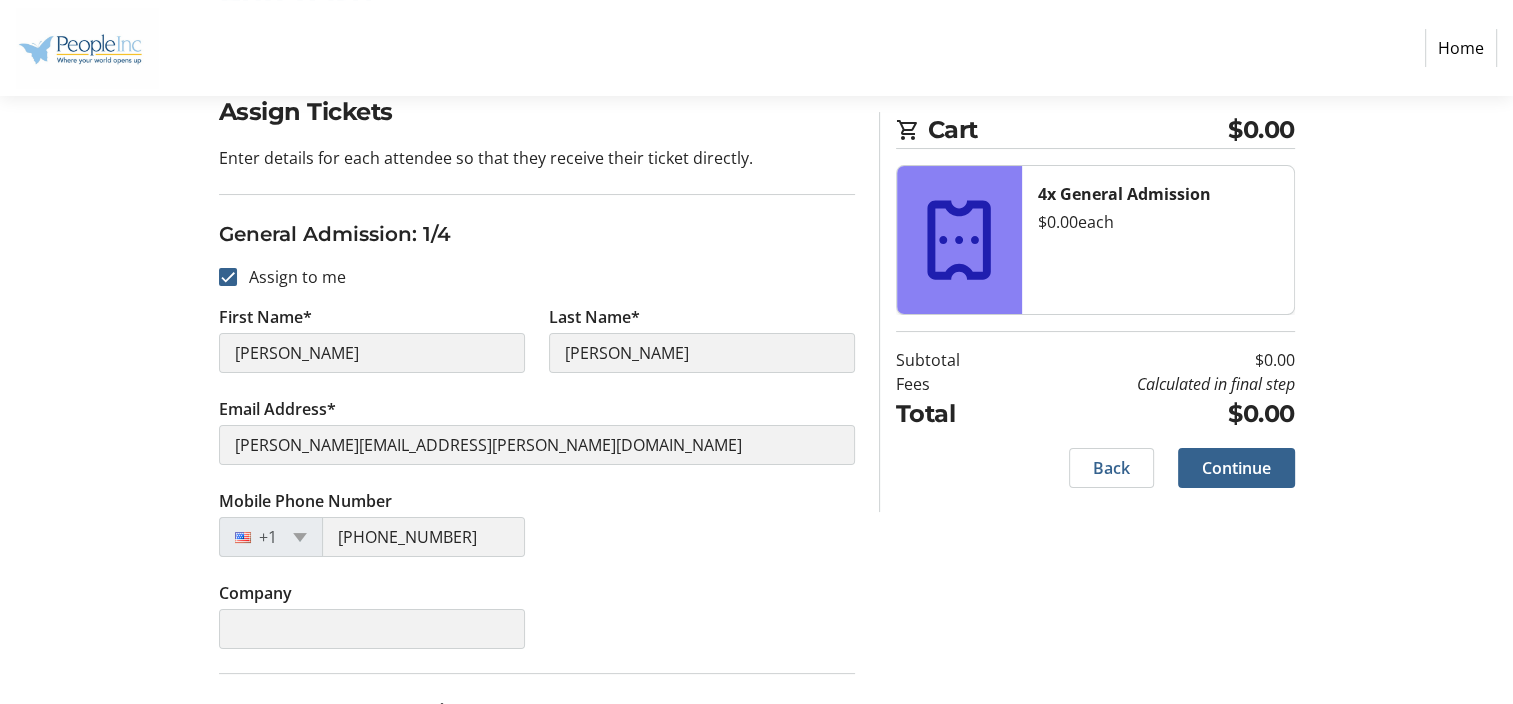 drag, startPoint x: 740, startPoint y: 161, endPoint x: 689, endPoint y: 197, distance: 62.425957 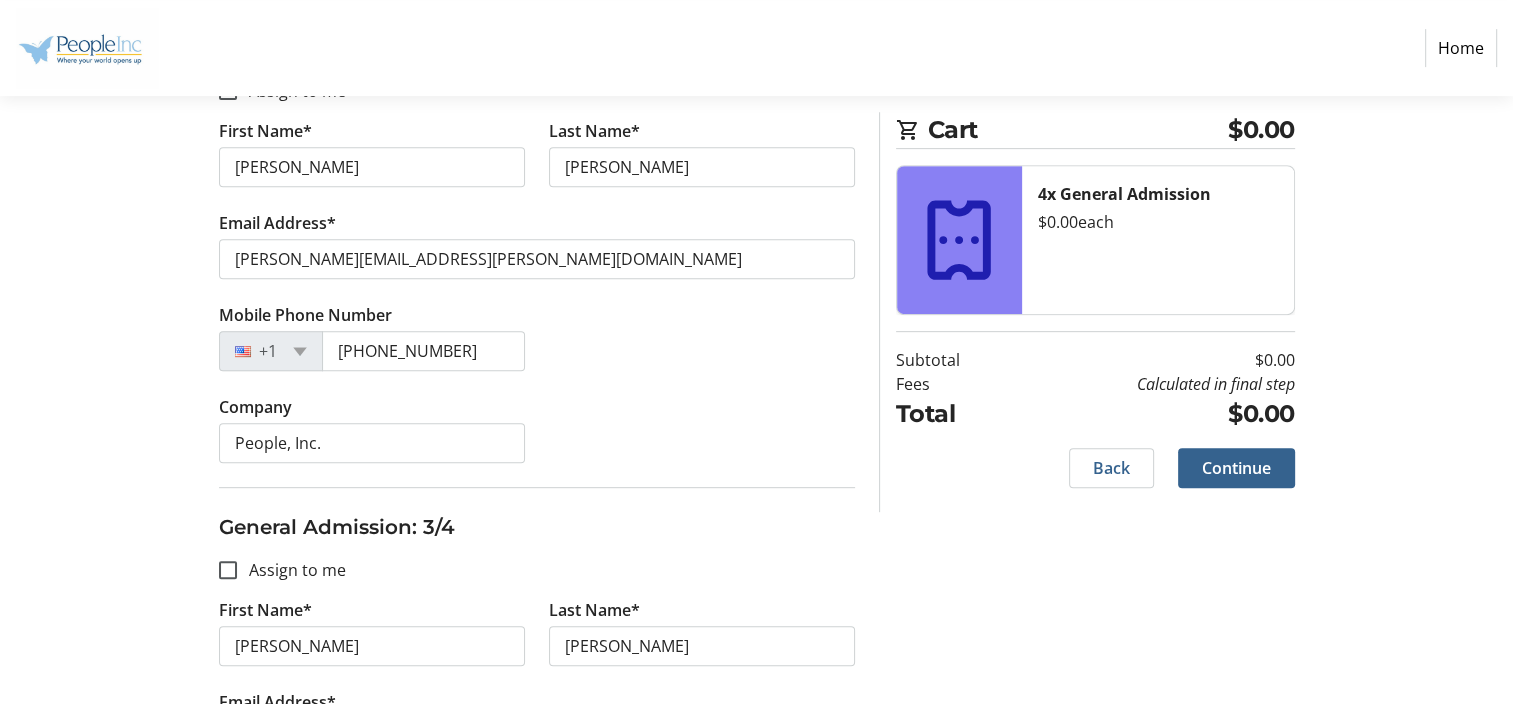 scroll, scrollTop: 868, scrollLeft: 0, axis: vertical 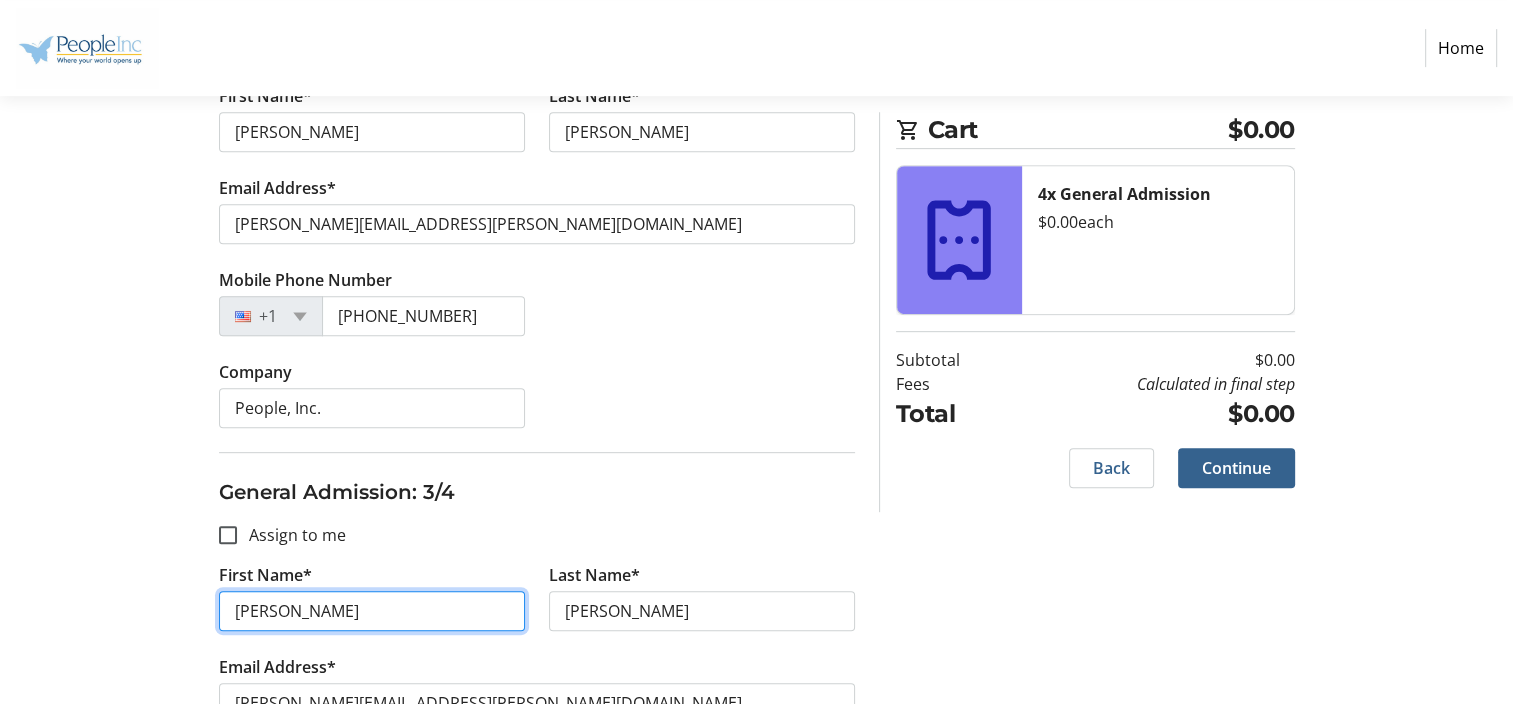 click on "[PERSON_NAME]" at bounding box center (372, 611) 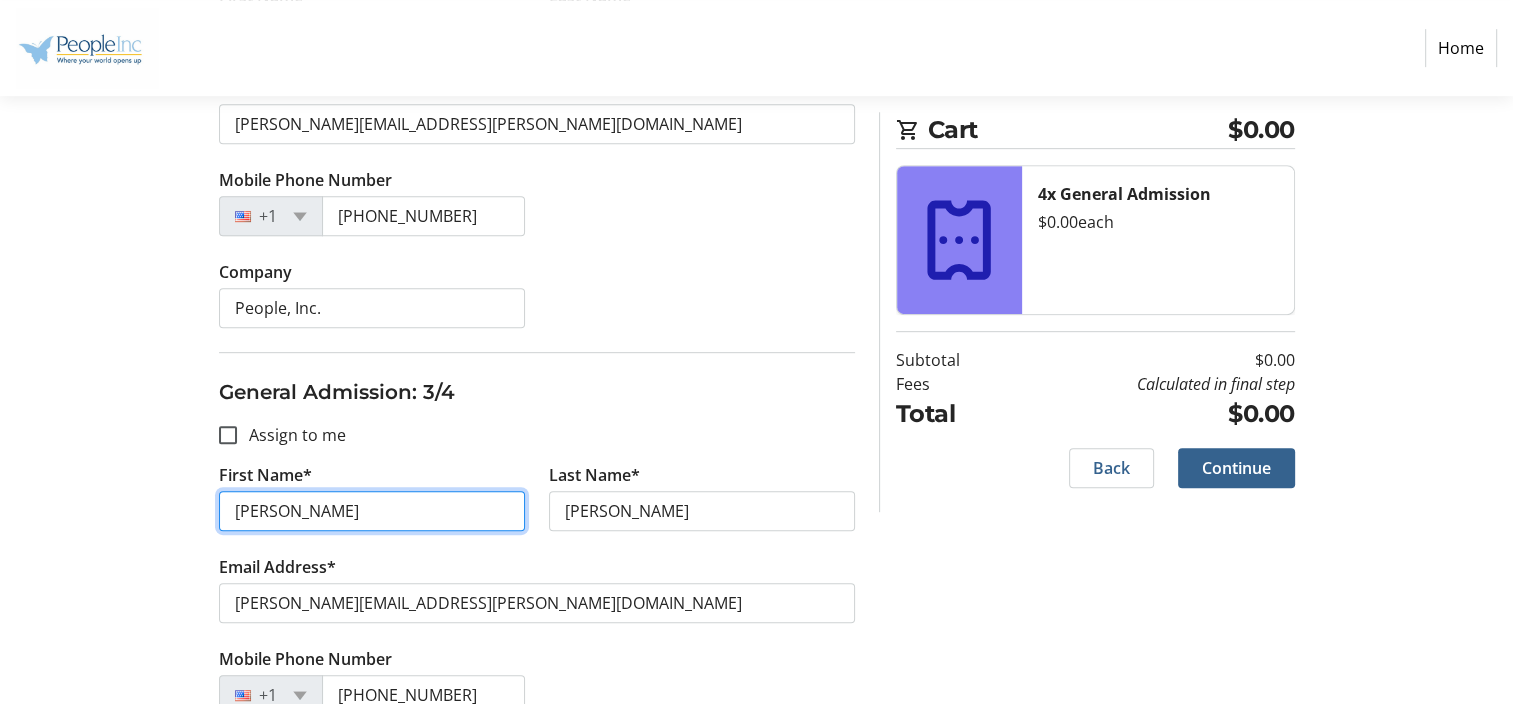 click on "[PERSON_NAME]" at bounding box center (372, 511) 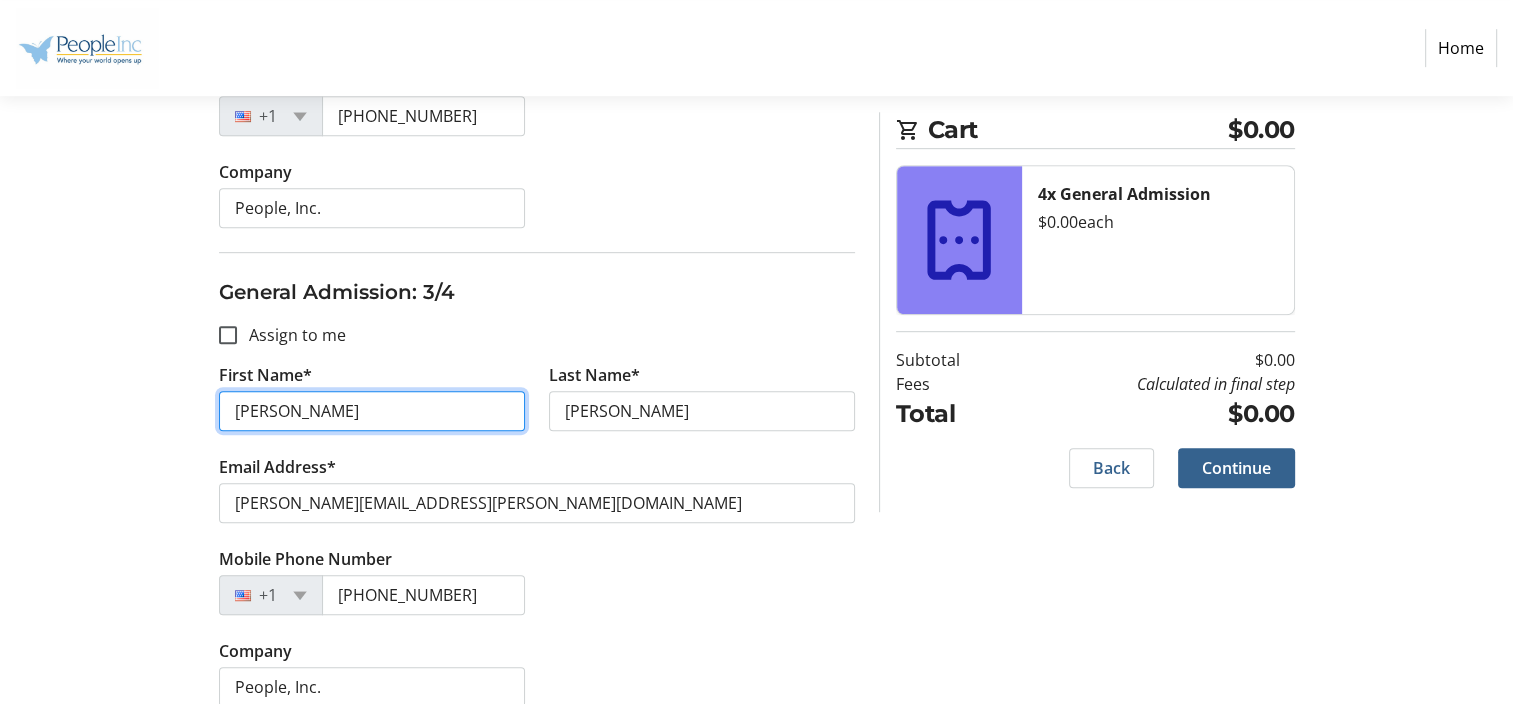 scroll, scrollTop: 1168, scrollLeft: 0, axis: vertical 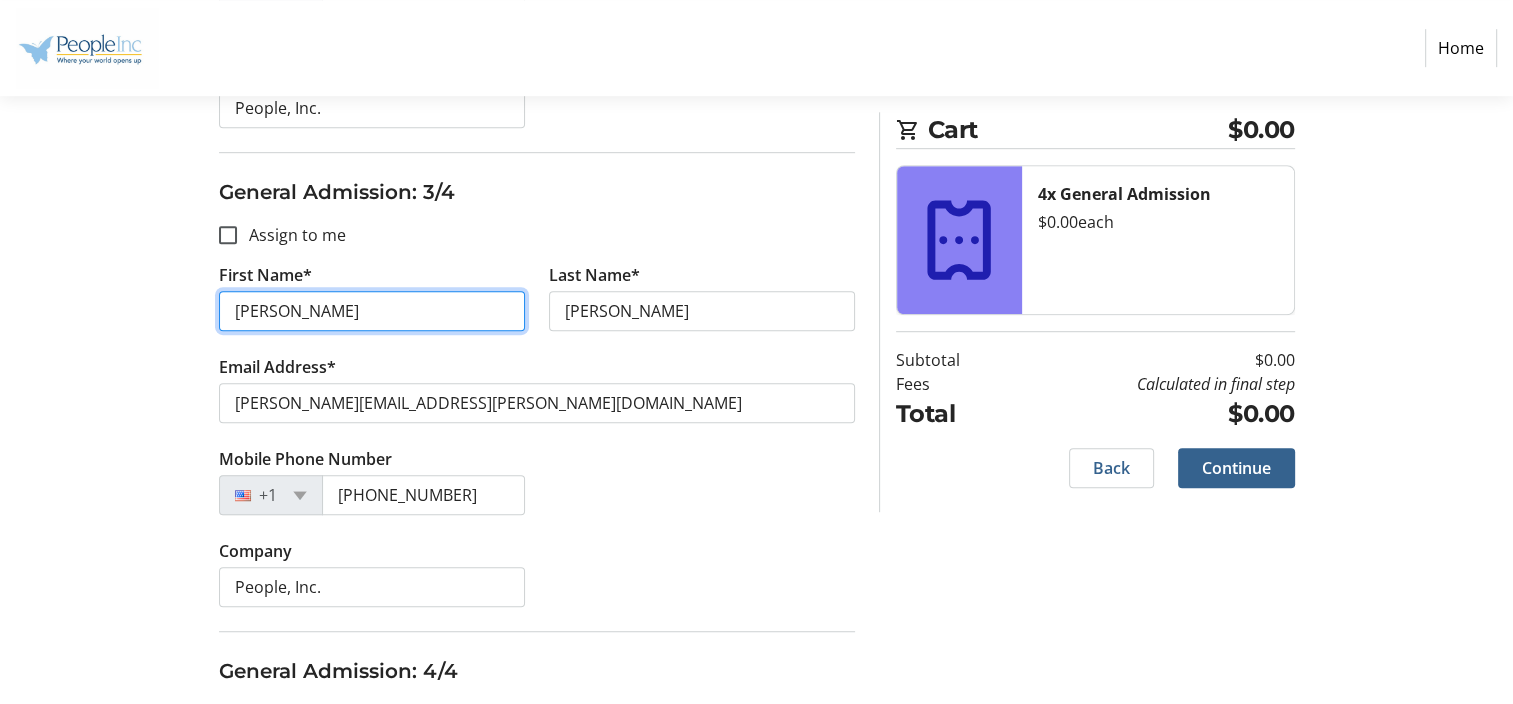 type on "[PERSON_NAME]" 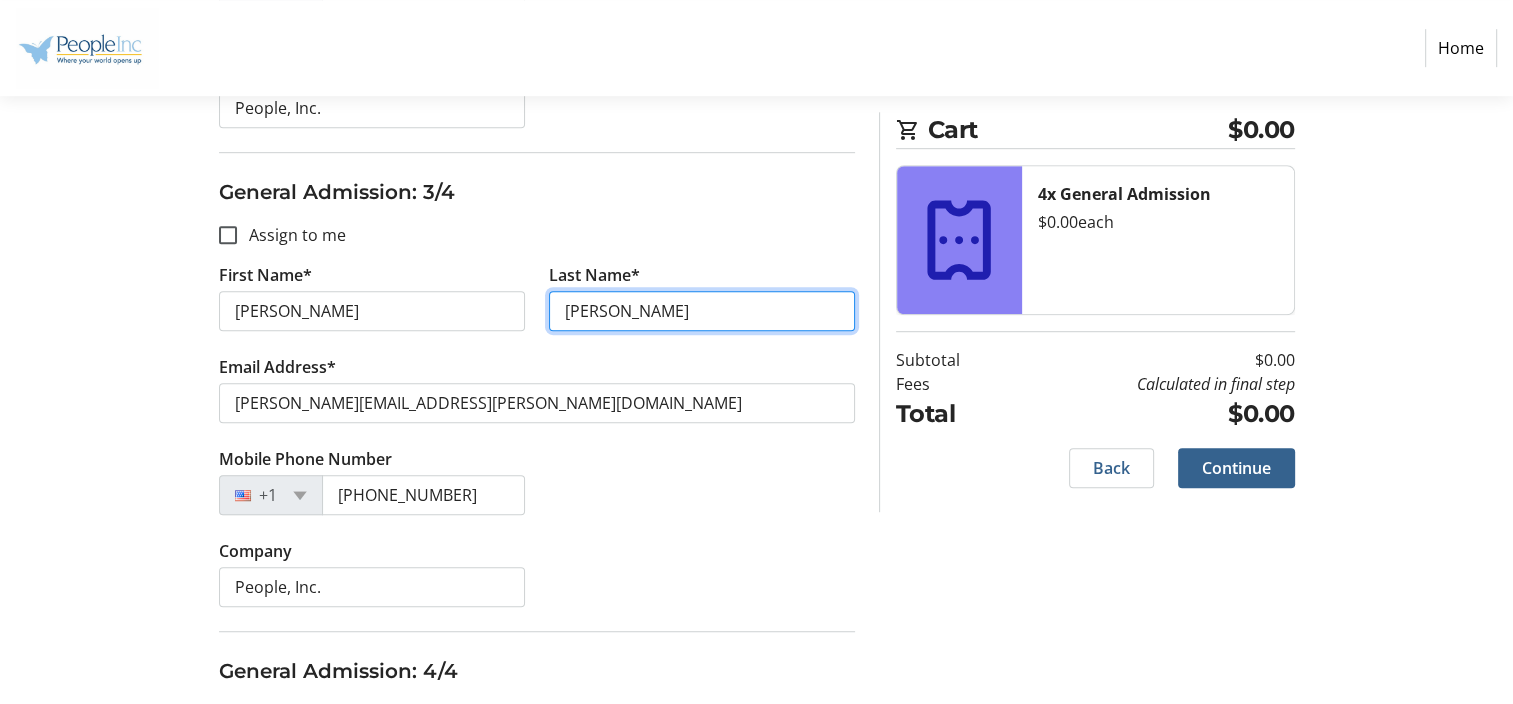 click on "[PERSON_NAME]" at bounding box center [702, 311] 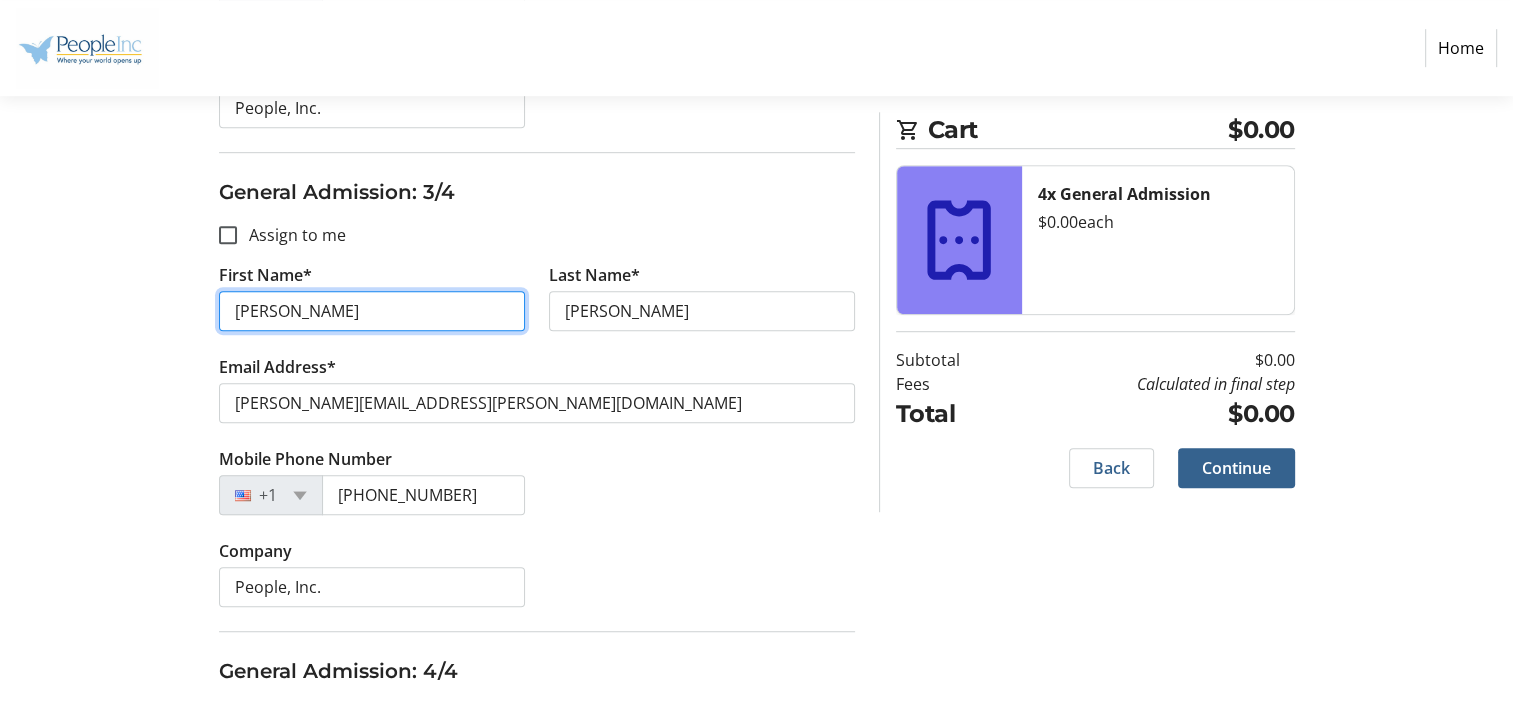 click on "[PERSON_NAME]" at bounding box center (372, 311) 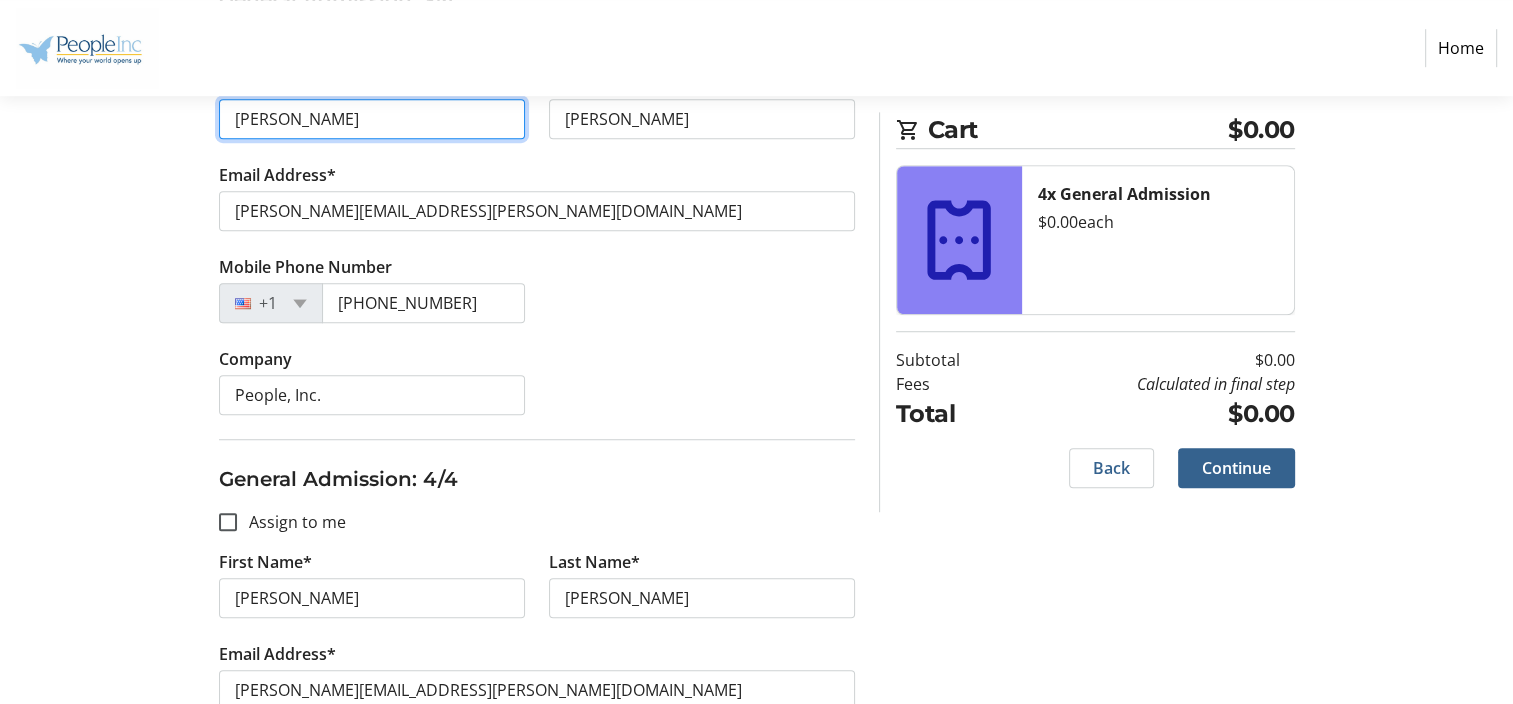 scroll, scrollTop: 1368, scrollLeft: 0, axis: vertical 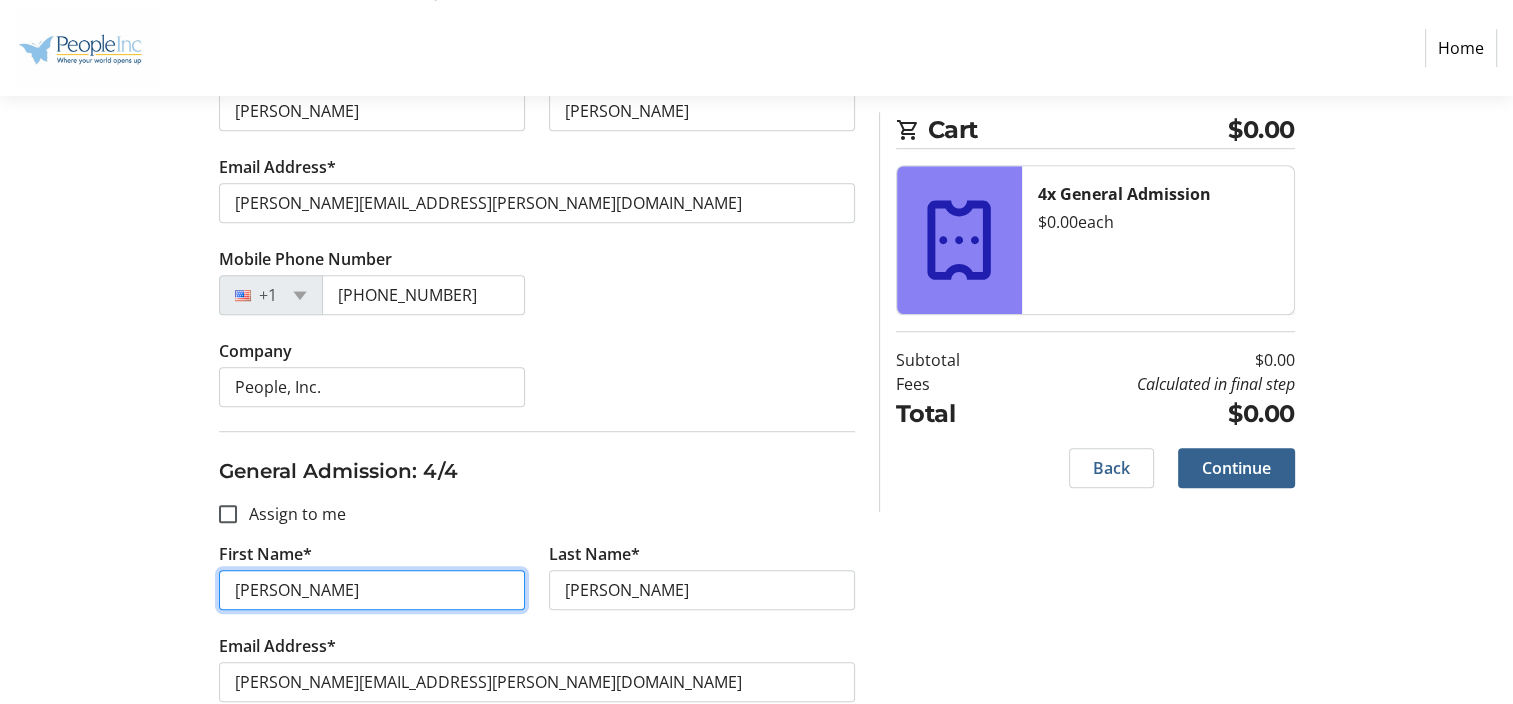 click on "[PERSON_NAME]" at bounding box center (372, 590) 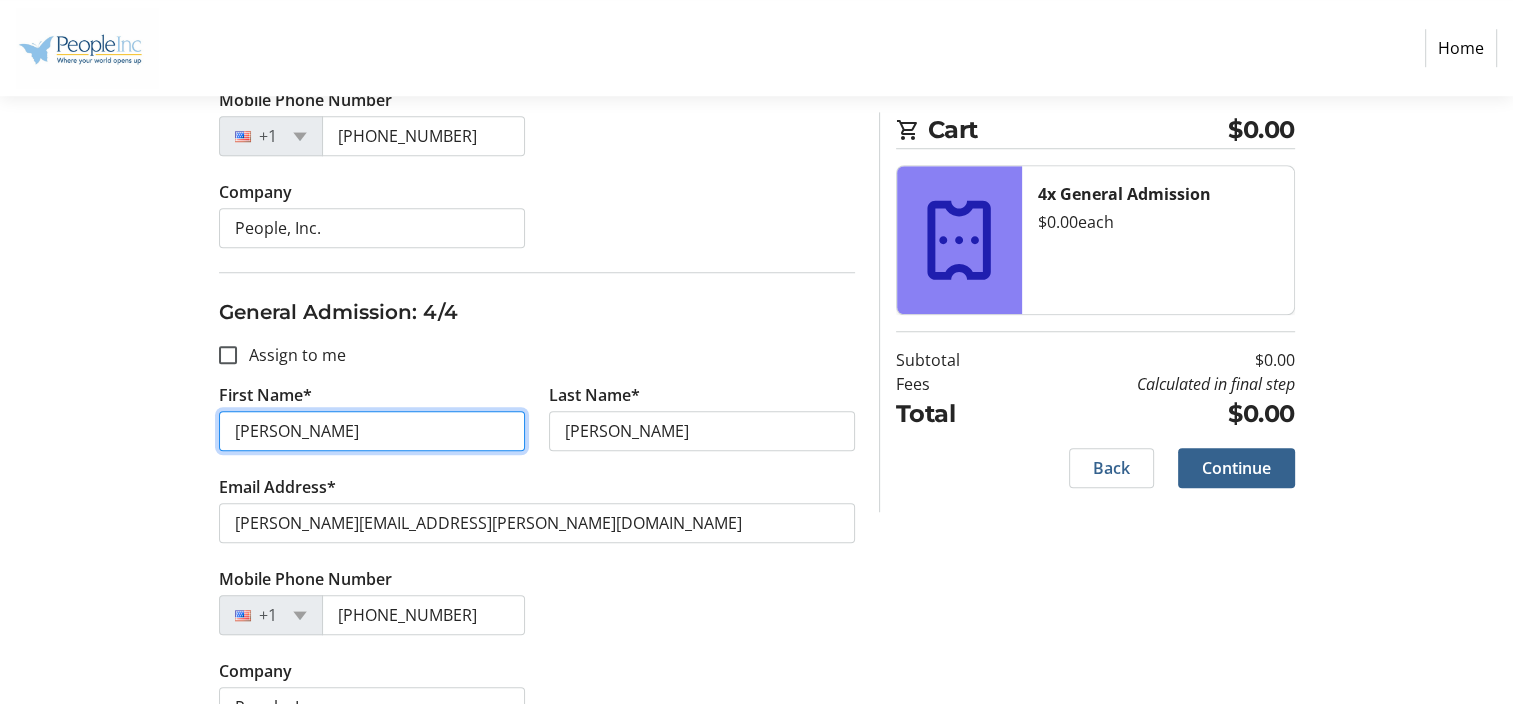 scroll, scrollTop: 1568, scrollLeft: 0, axis: vertical 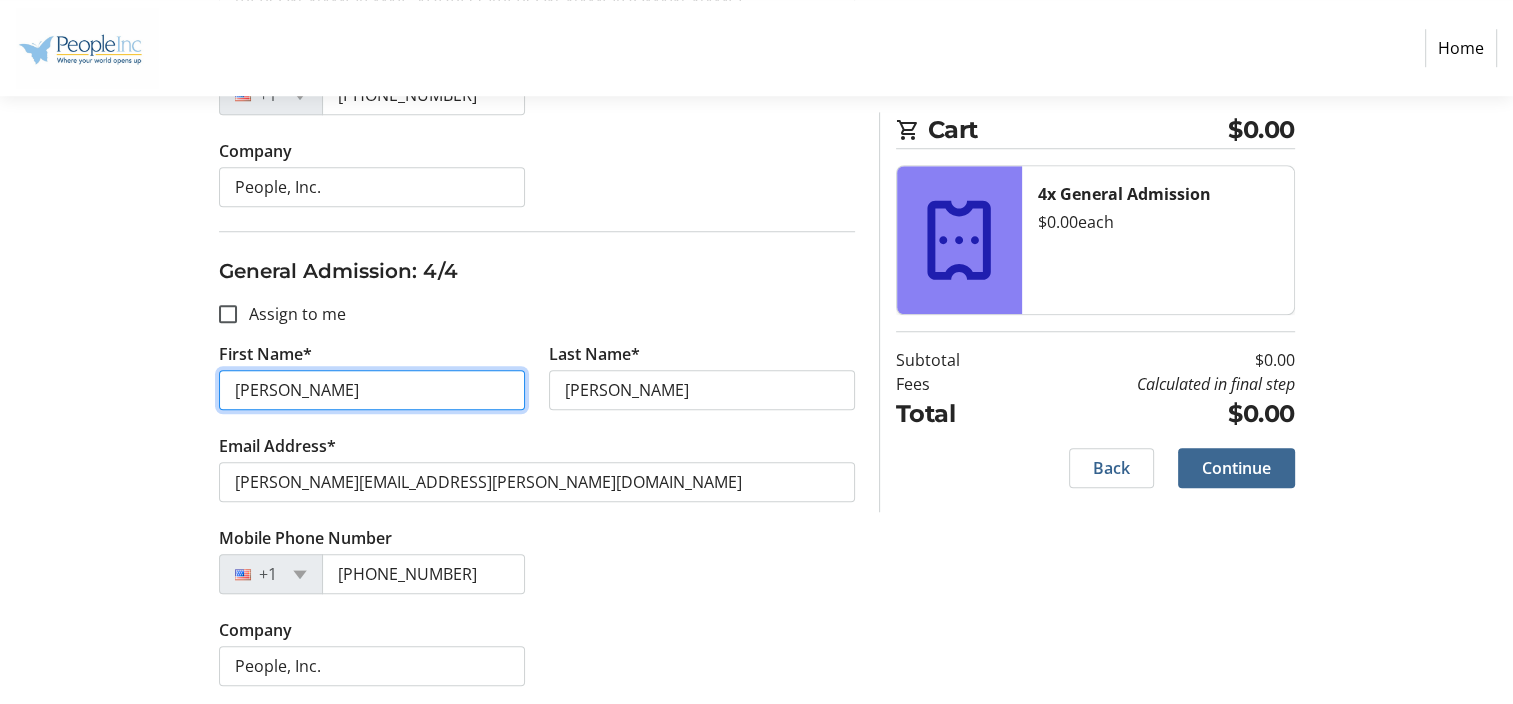 type on "[PERSON_NAME]" 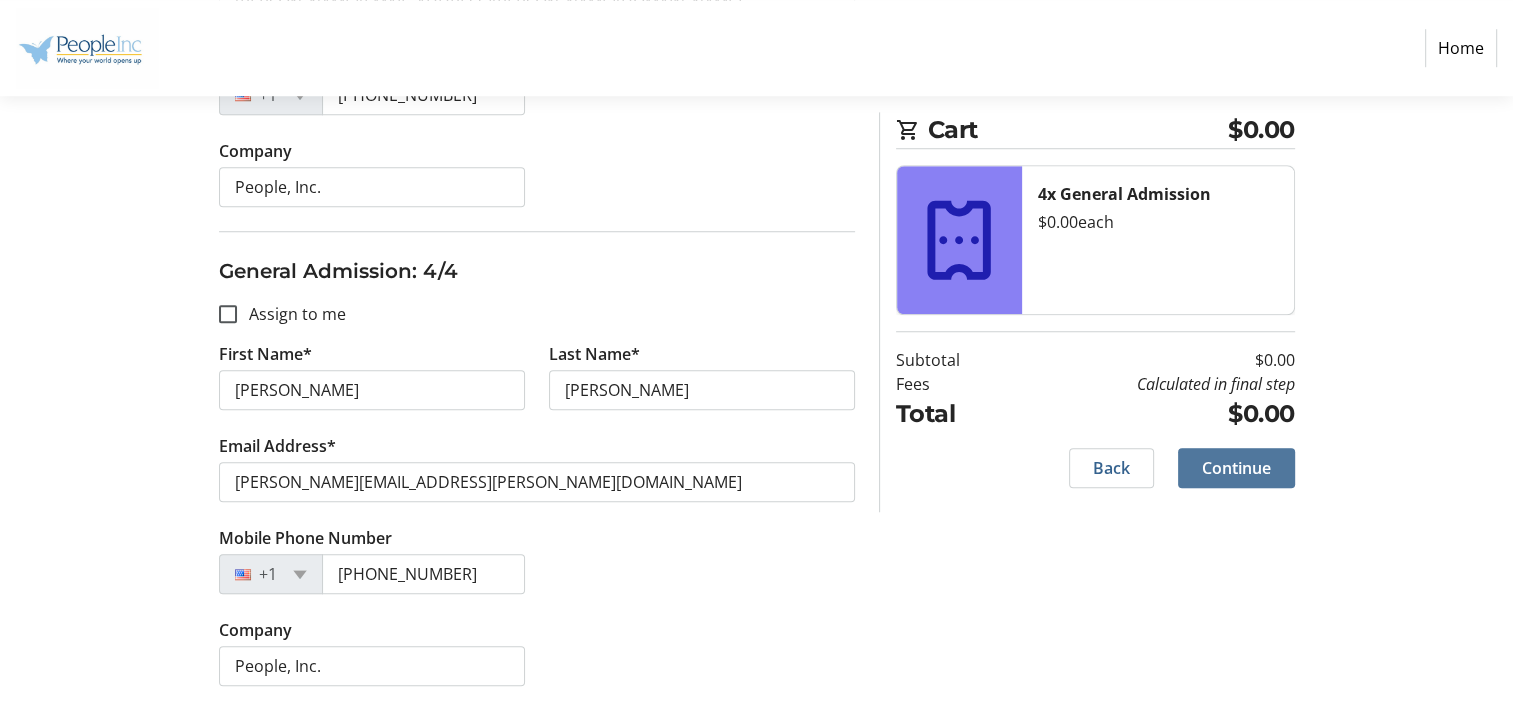 click on "Continue" 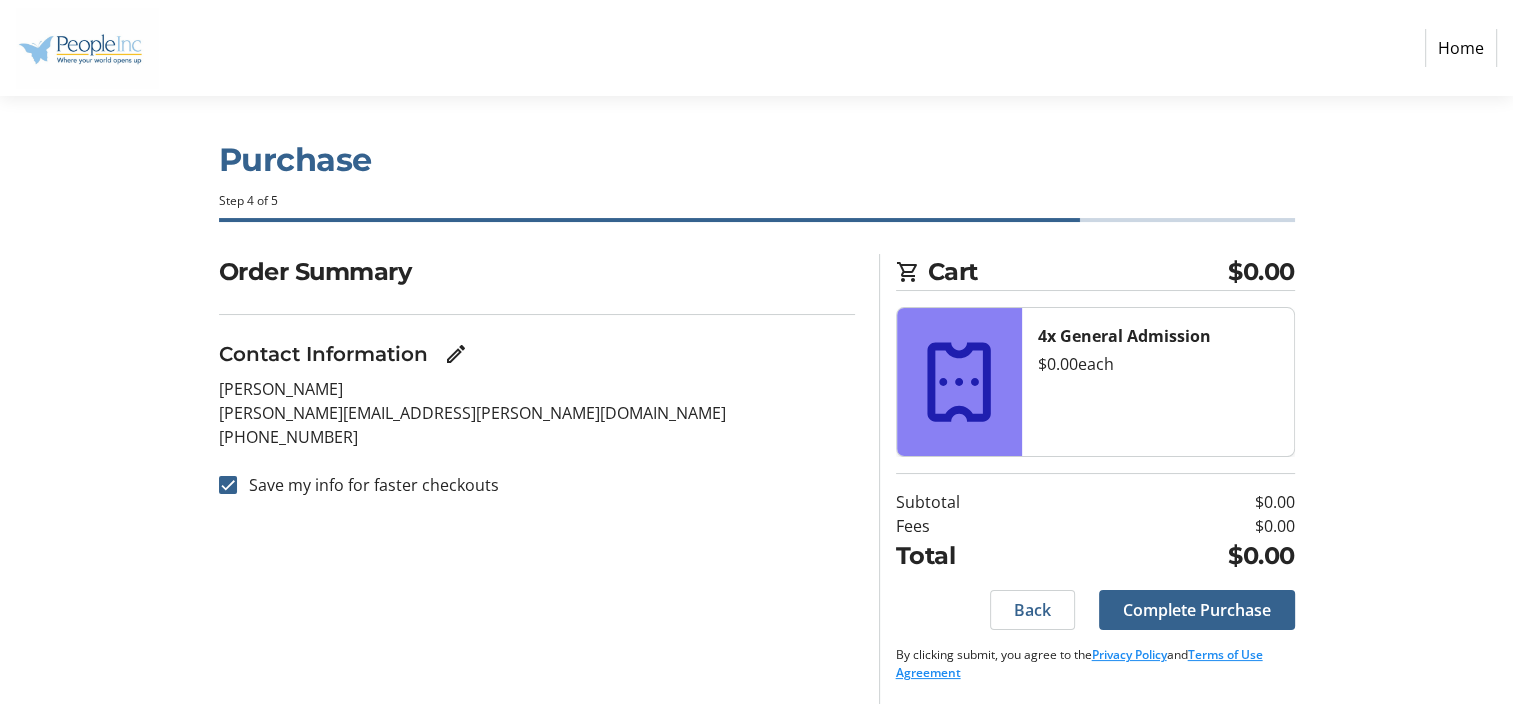 scroll, scrollTop: 9, scrollLeft: 0, axis: vertical 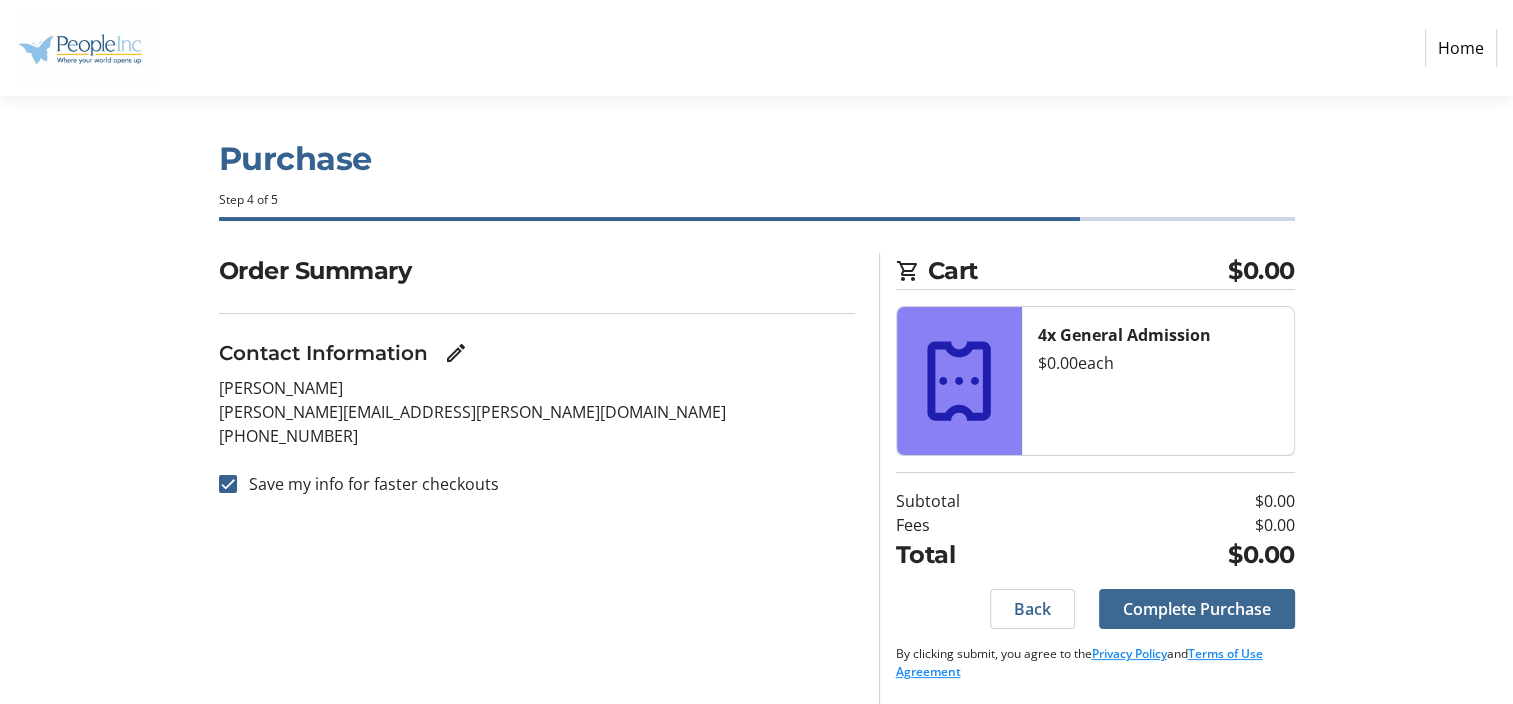 click on "Complete Purchase" 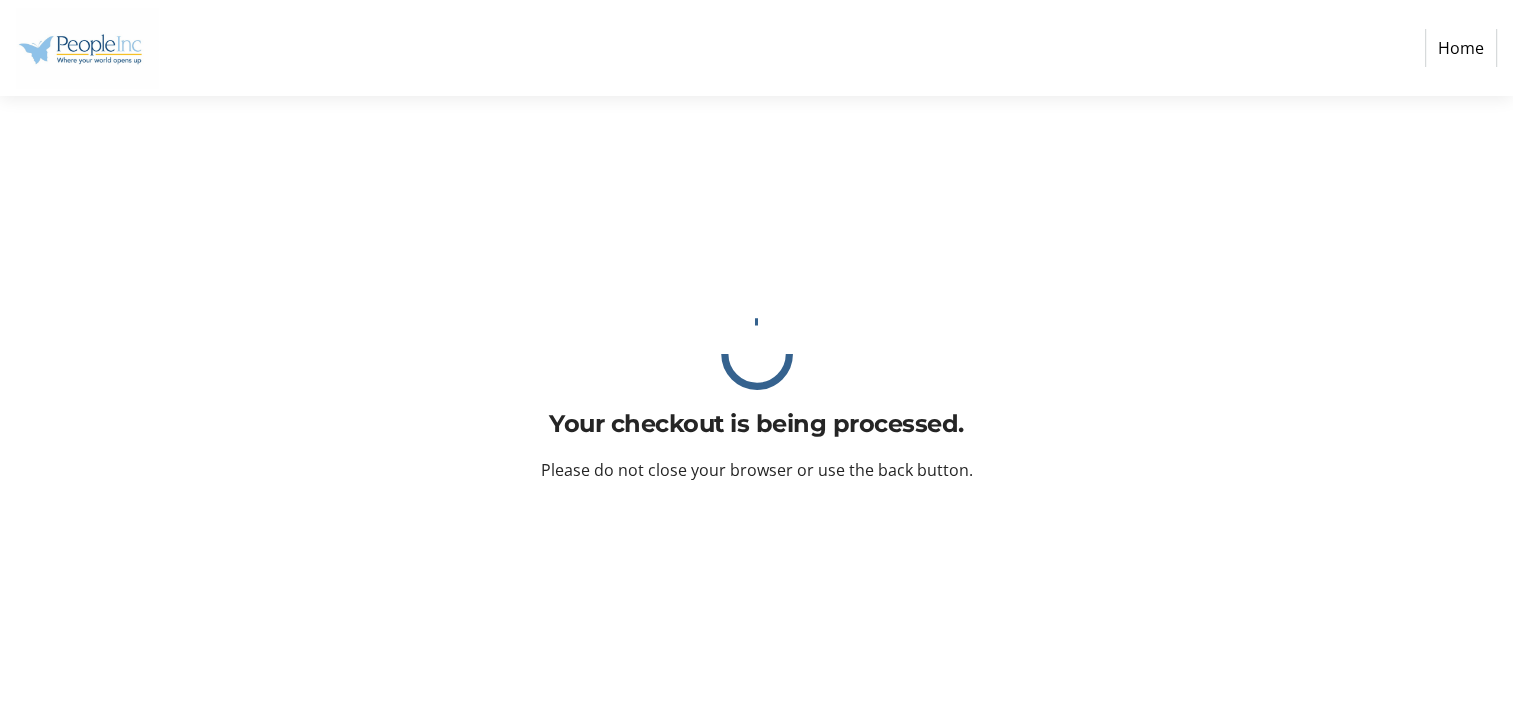 scroll, scrollTop: 0, scrollLeft: 0, axis: both 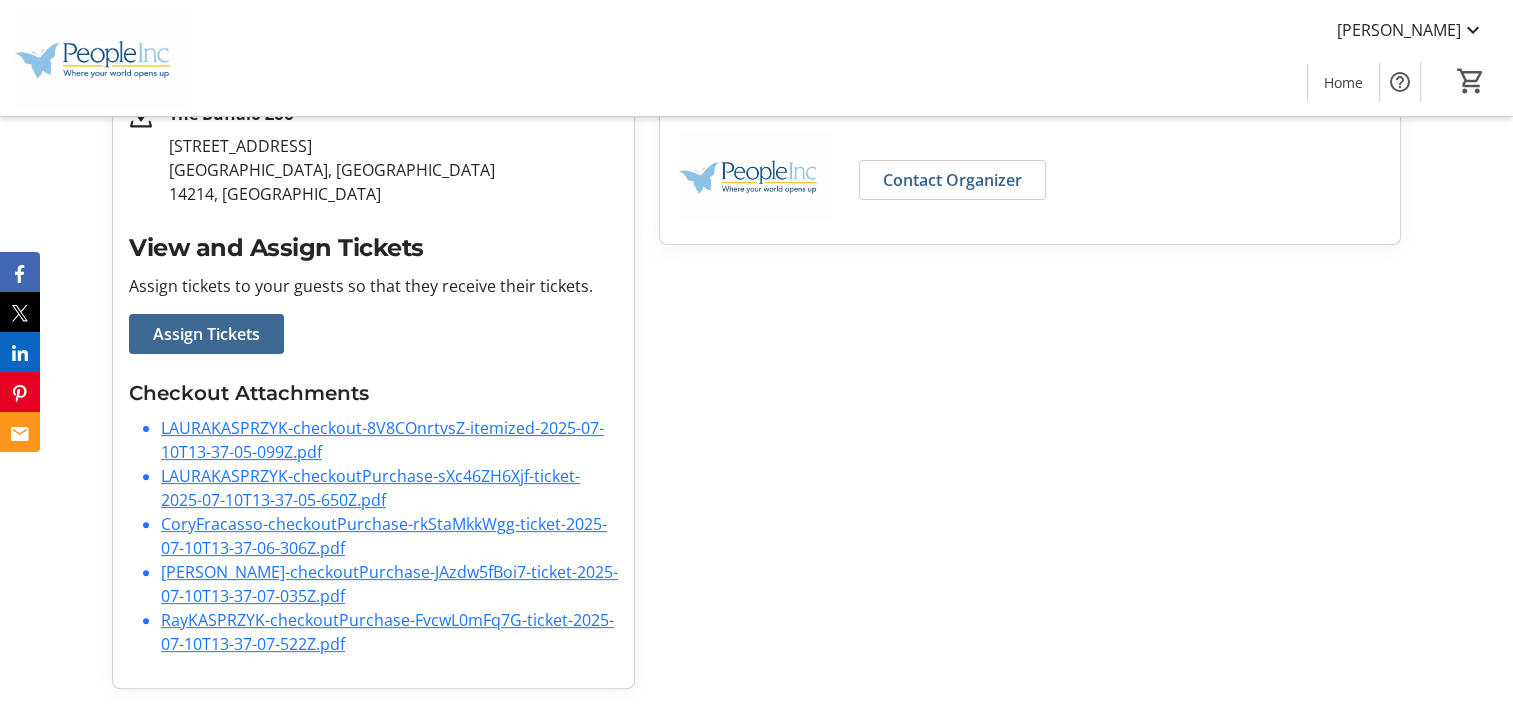 click on "Assign Tickets" 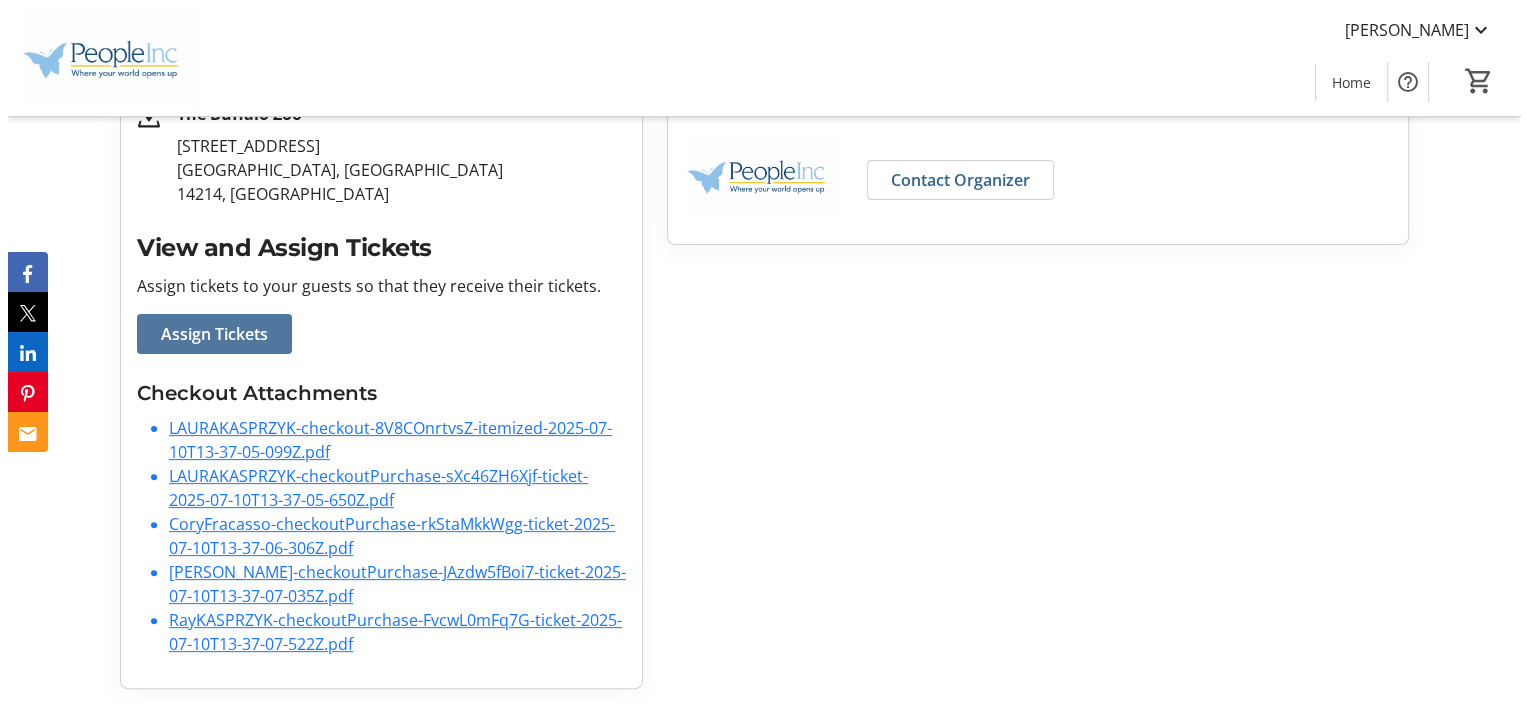 scroll, scrollTop: 0, scrollLeft: 0, axis: both 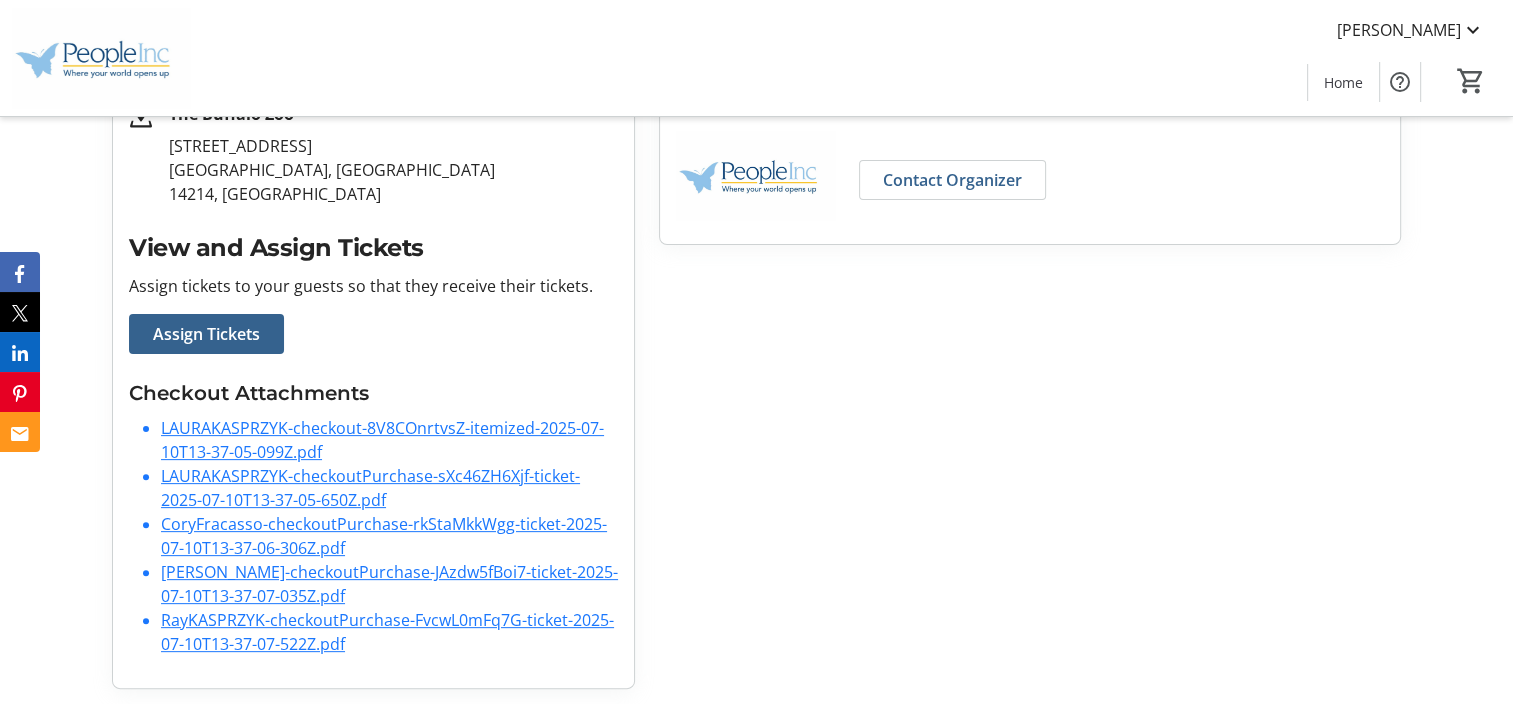 click on "LAURAKASPRZYK-checkout-8V8COnrtvsZ-itemized-2025-07-10T13-37-05-099Z.pdf" 